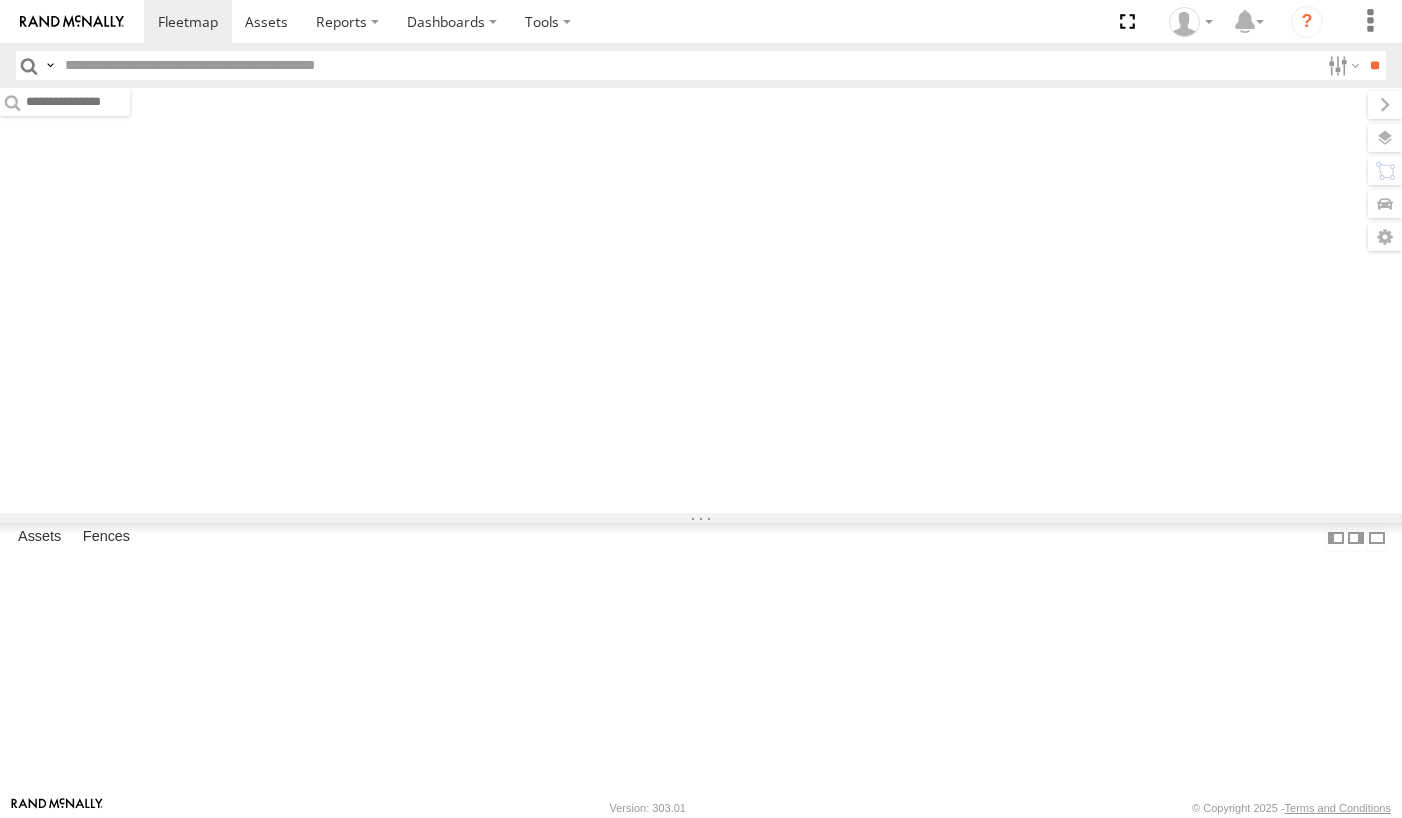 scroll, scrollTop: 0, scrollLeft: 0, axis: both 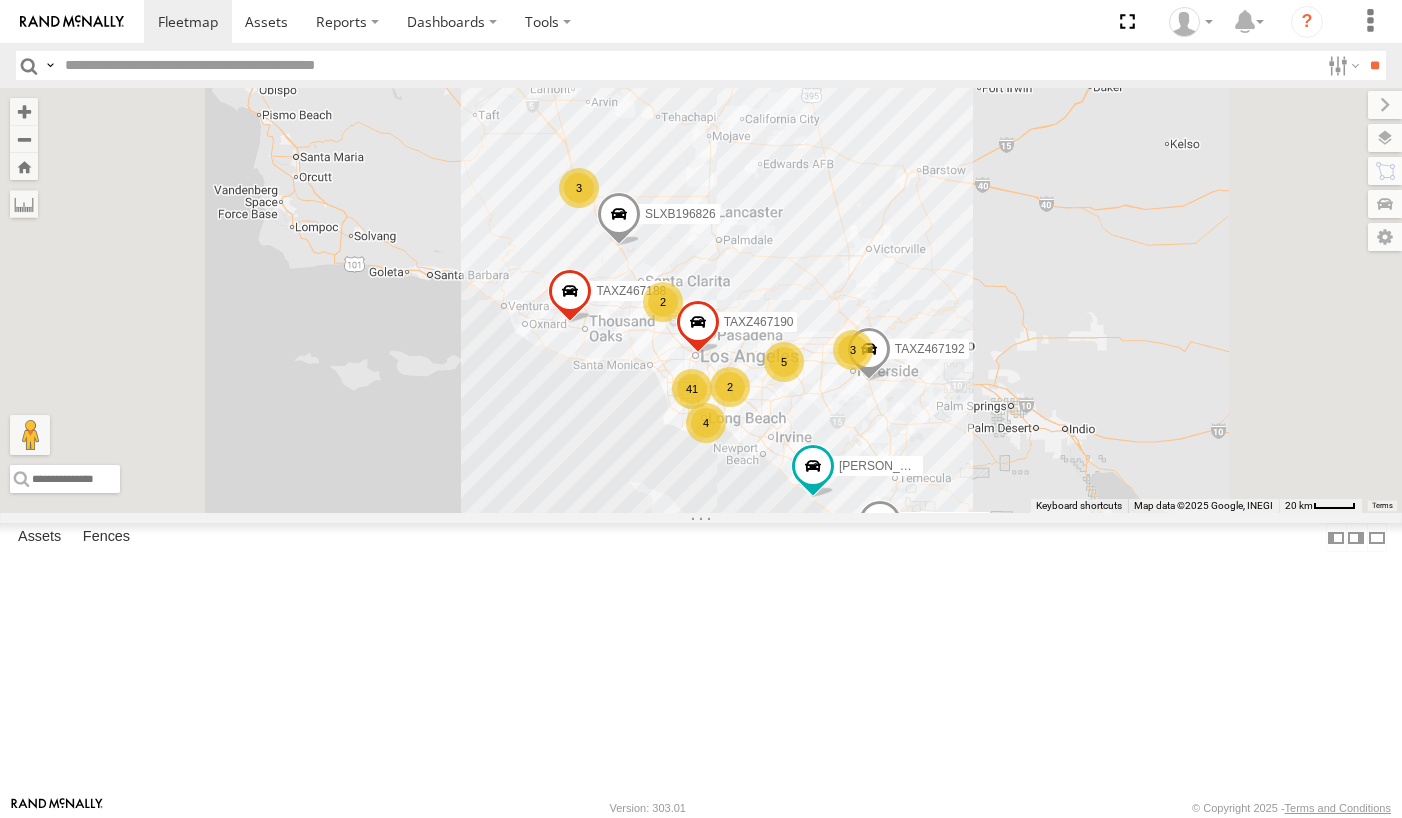 click at bounding box center [688, 65] 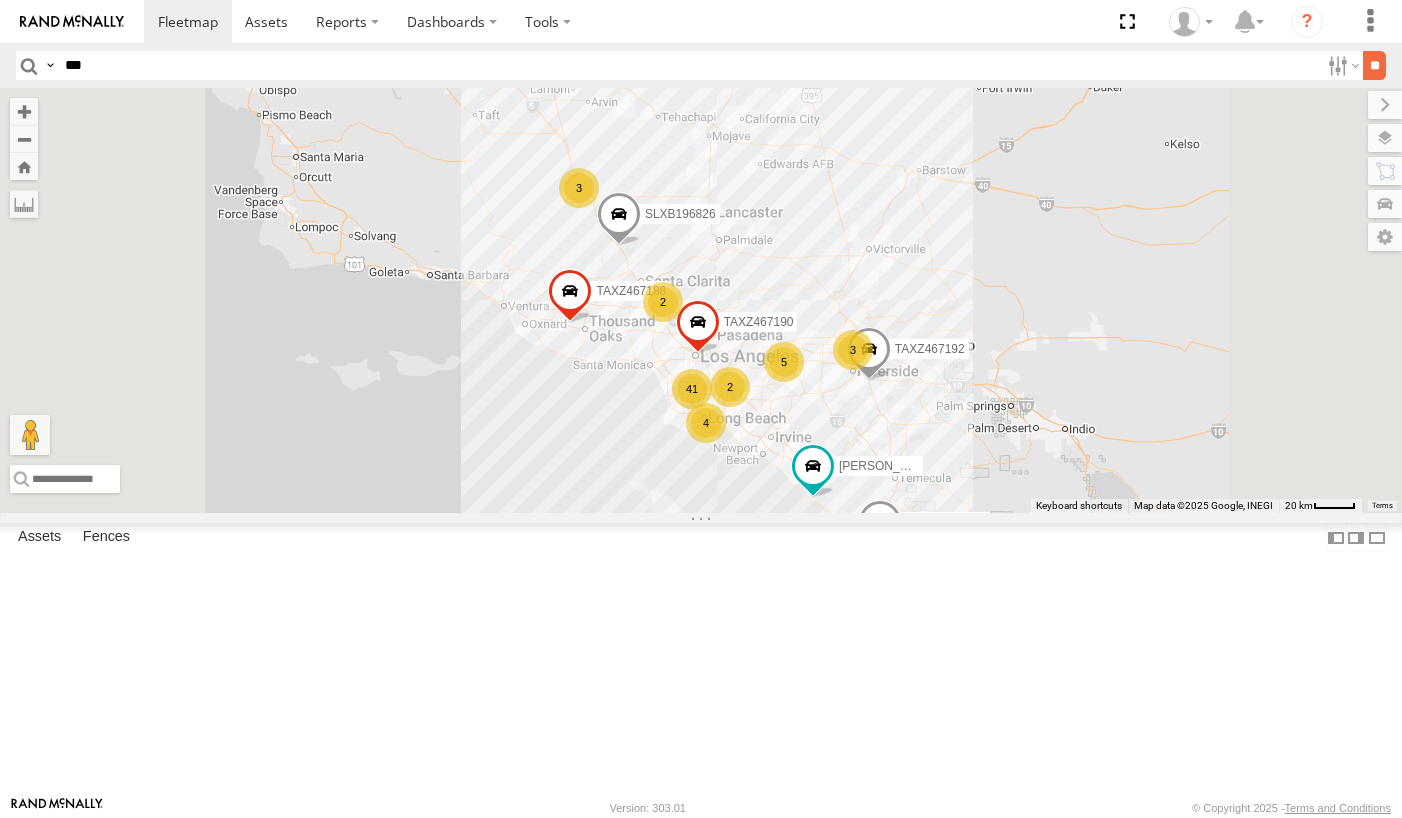 click on "**" at bounding box center (1374, 65) 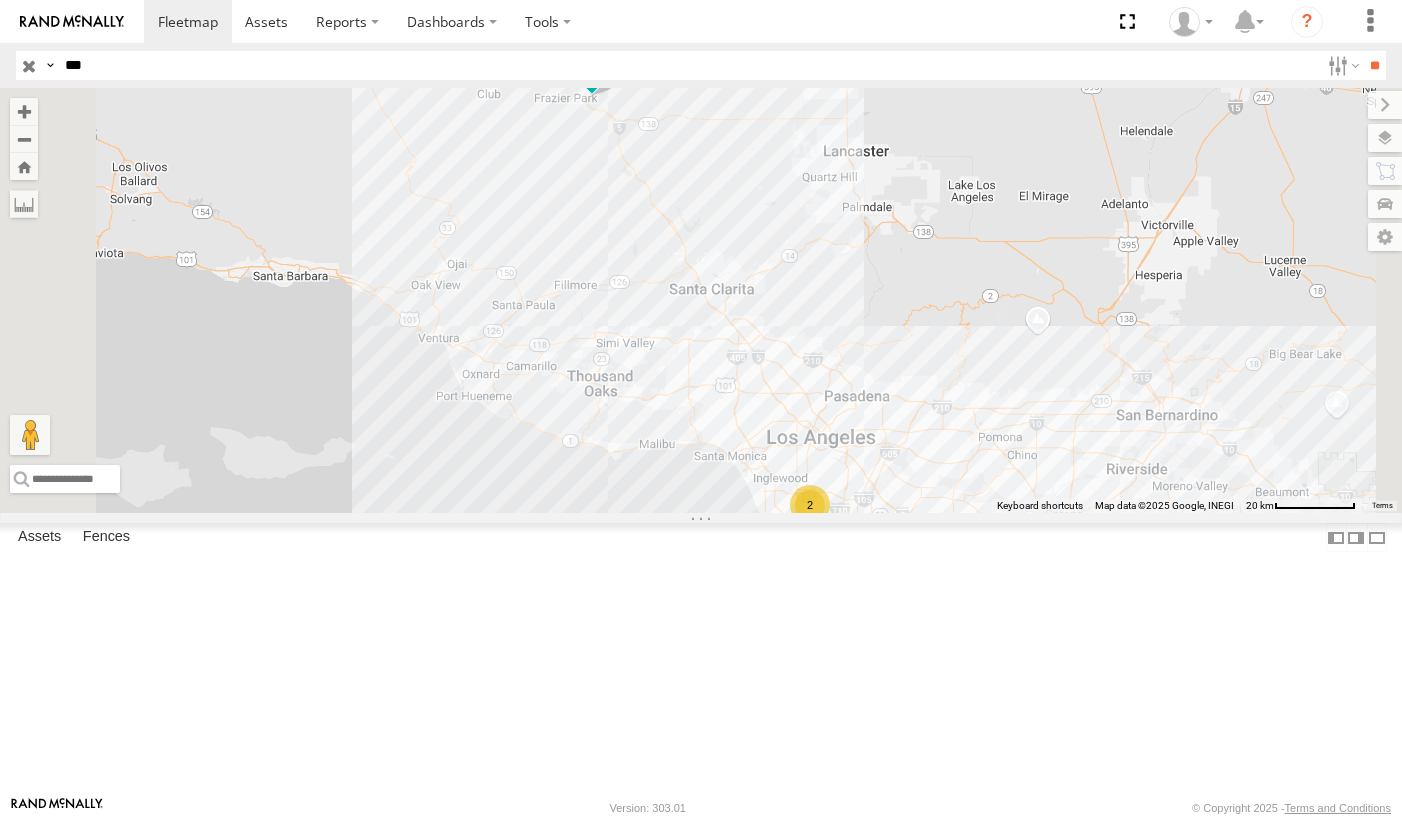 click on "FCL" at bounding box center (0, 0) 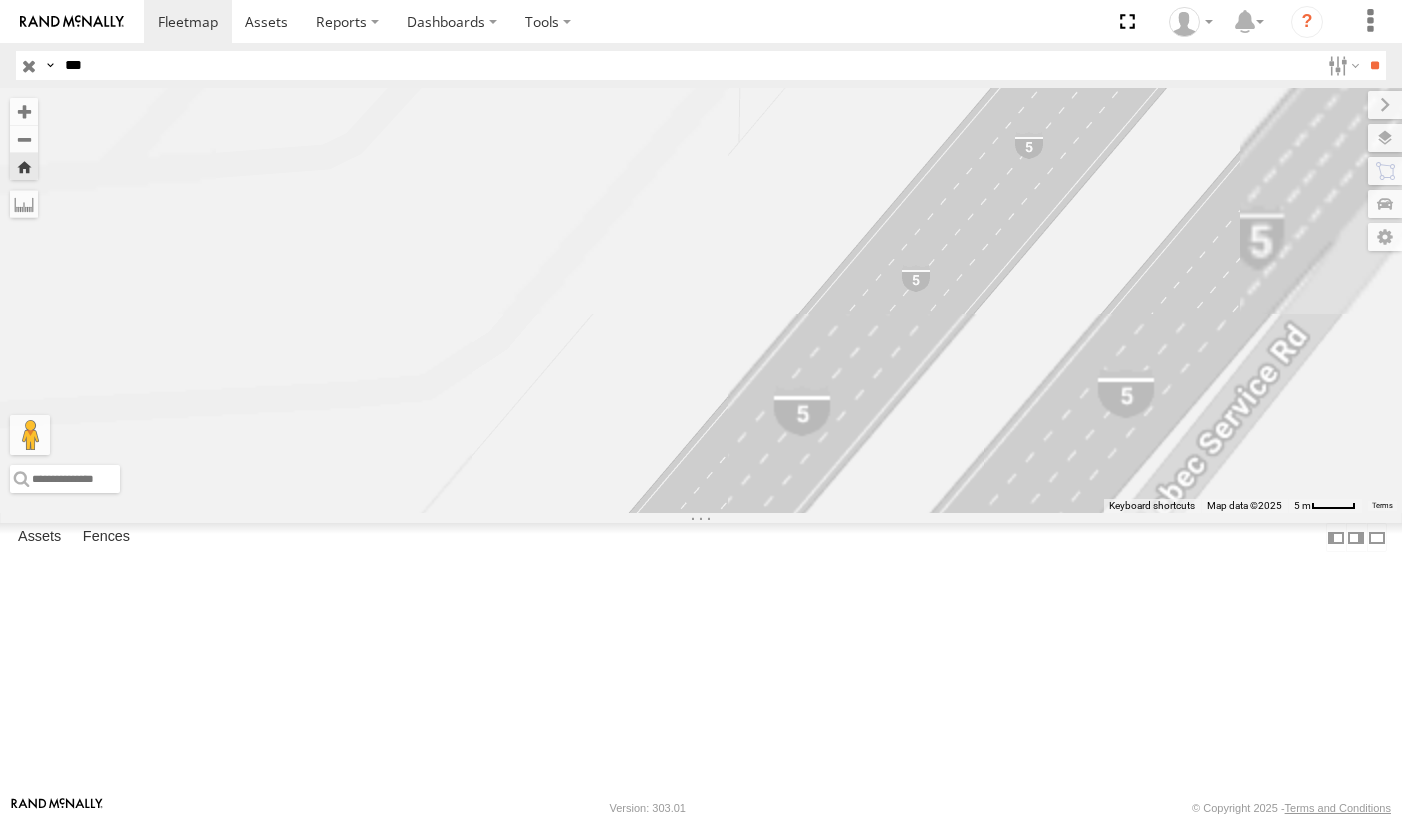 drag, startPoint x: 871, startPoint y: 368, endPoint x: 984, endPoint y: 683, distance: 334.65506 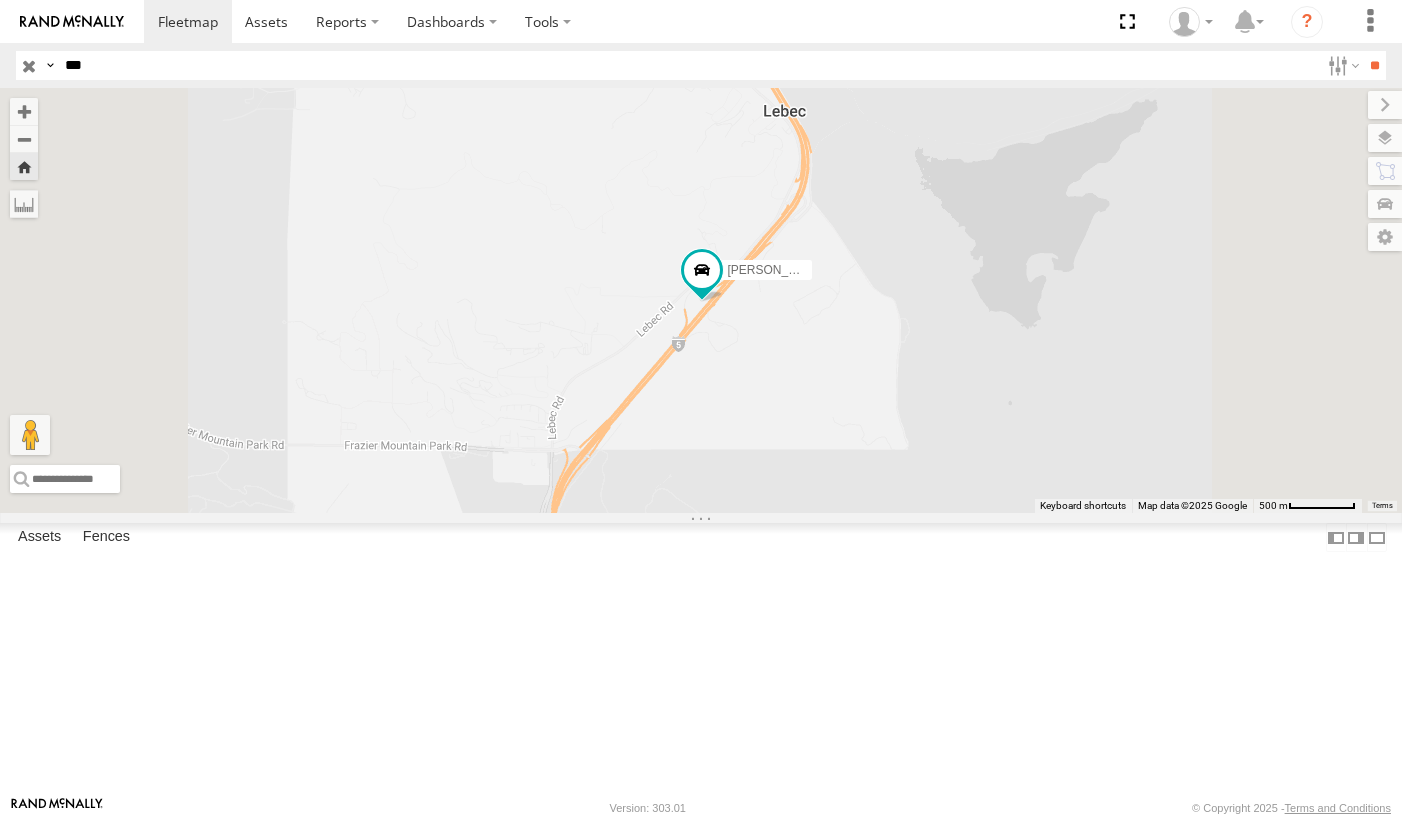 drag, startPoint x: 156, startPoint y: 56, endPoint x: -70, endPoint y: 53, distance: 226.01991 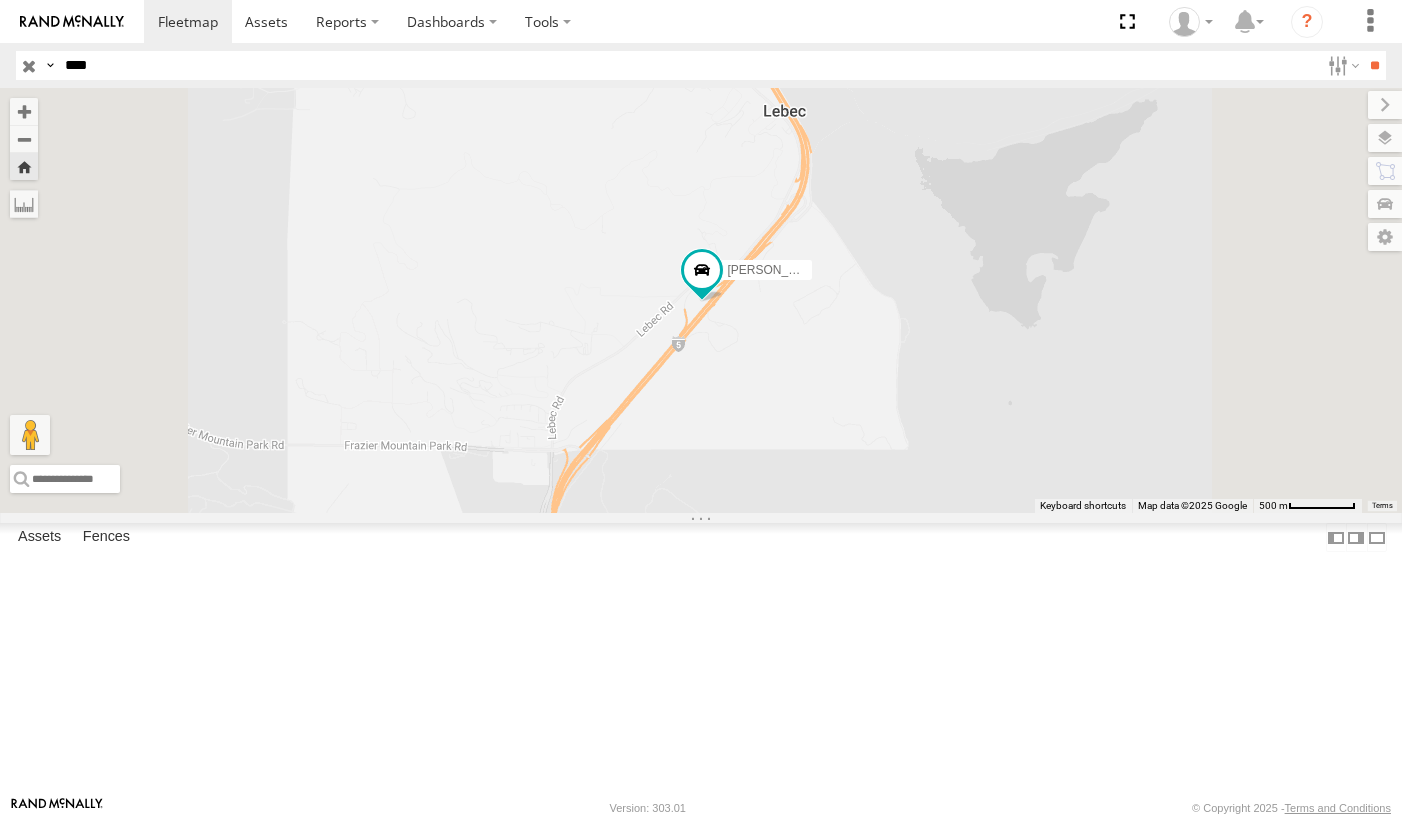 click on "Search Query
Asset ID
Asset Label
Registration
Manufacturer
Model
VIN
Job ID" at bounding box center [701, 65] 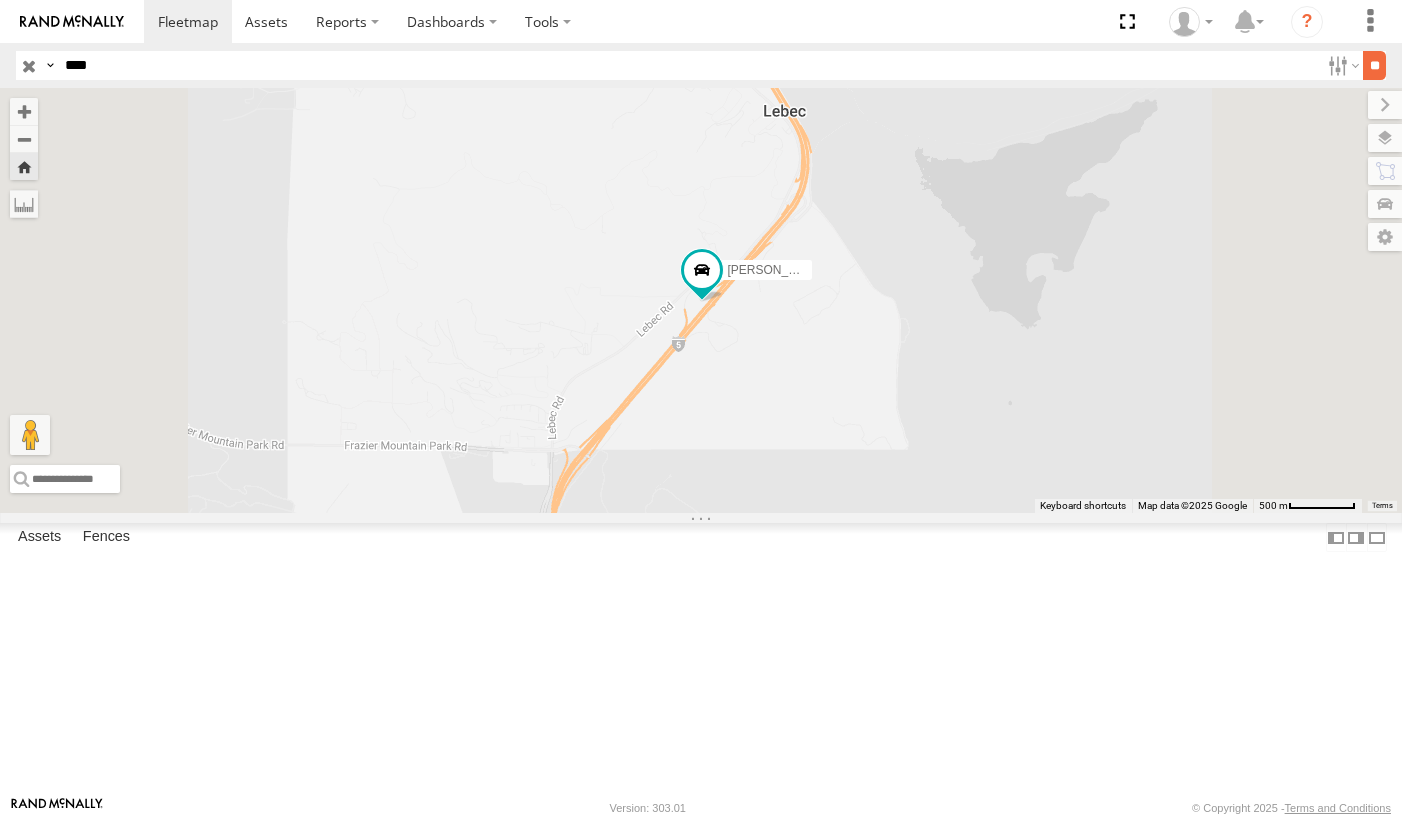 click on "**" at bounding box center [1374, 65] 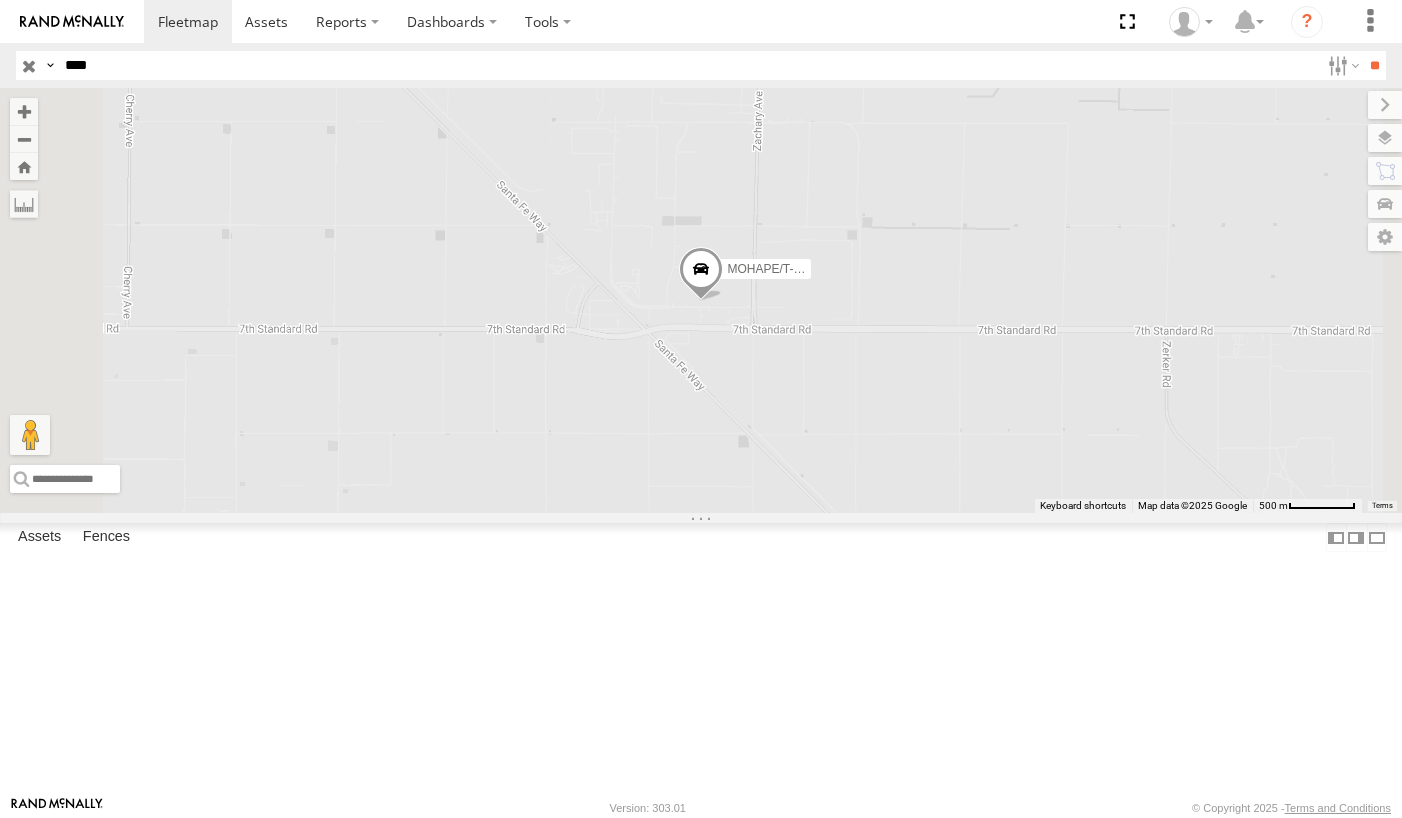 click on "MOHAPE/T-1689" at bounding box center [0, 0] 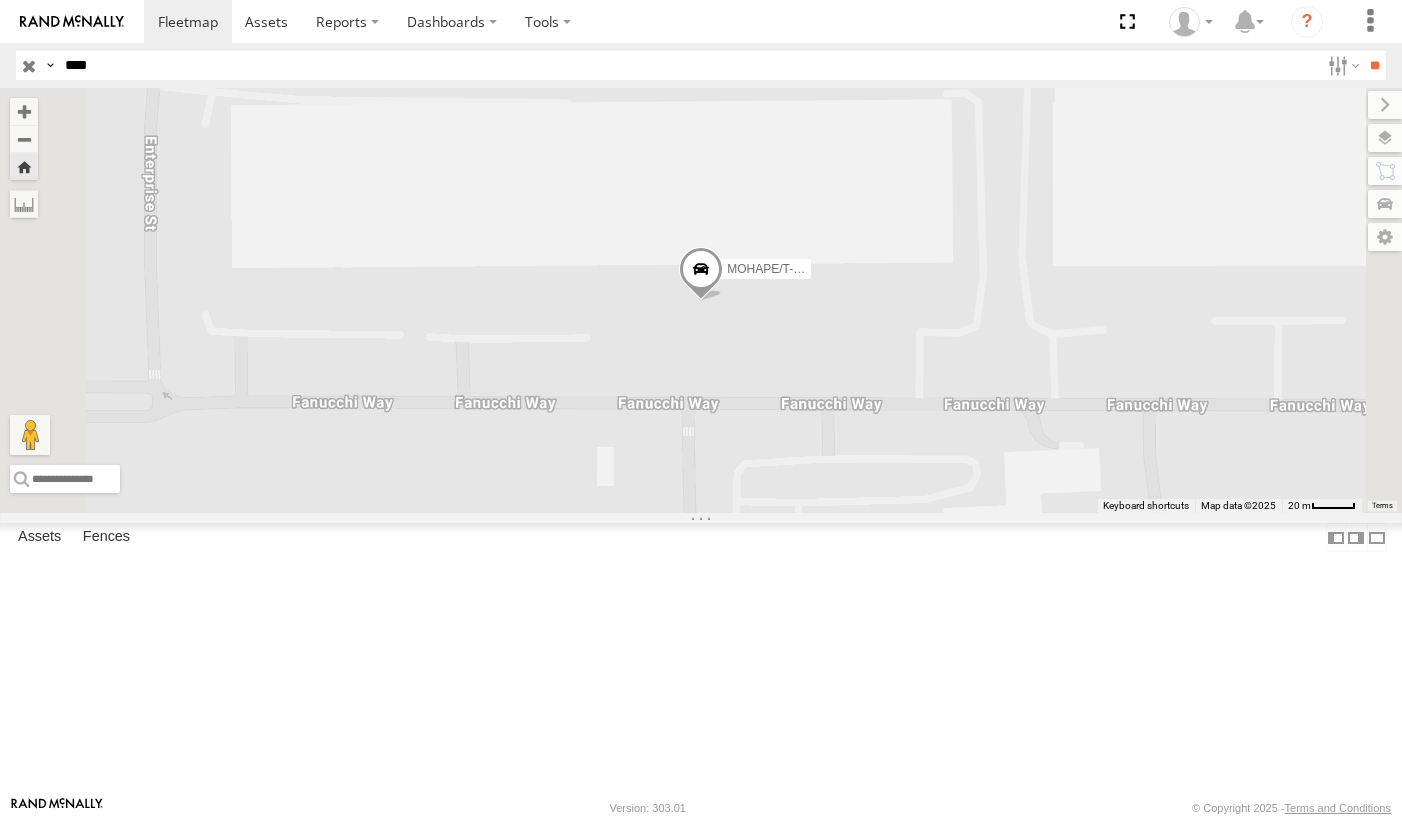 click at bounding box center (701, 274) 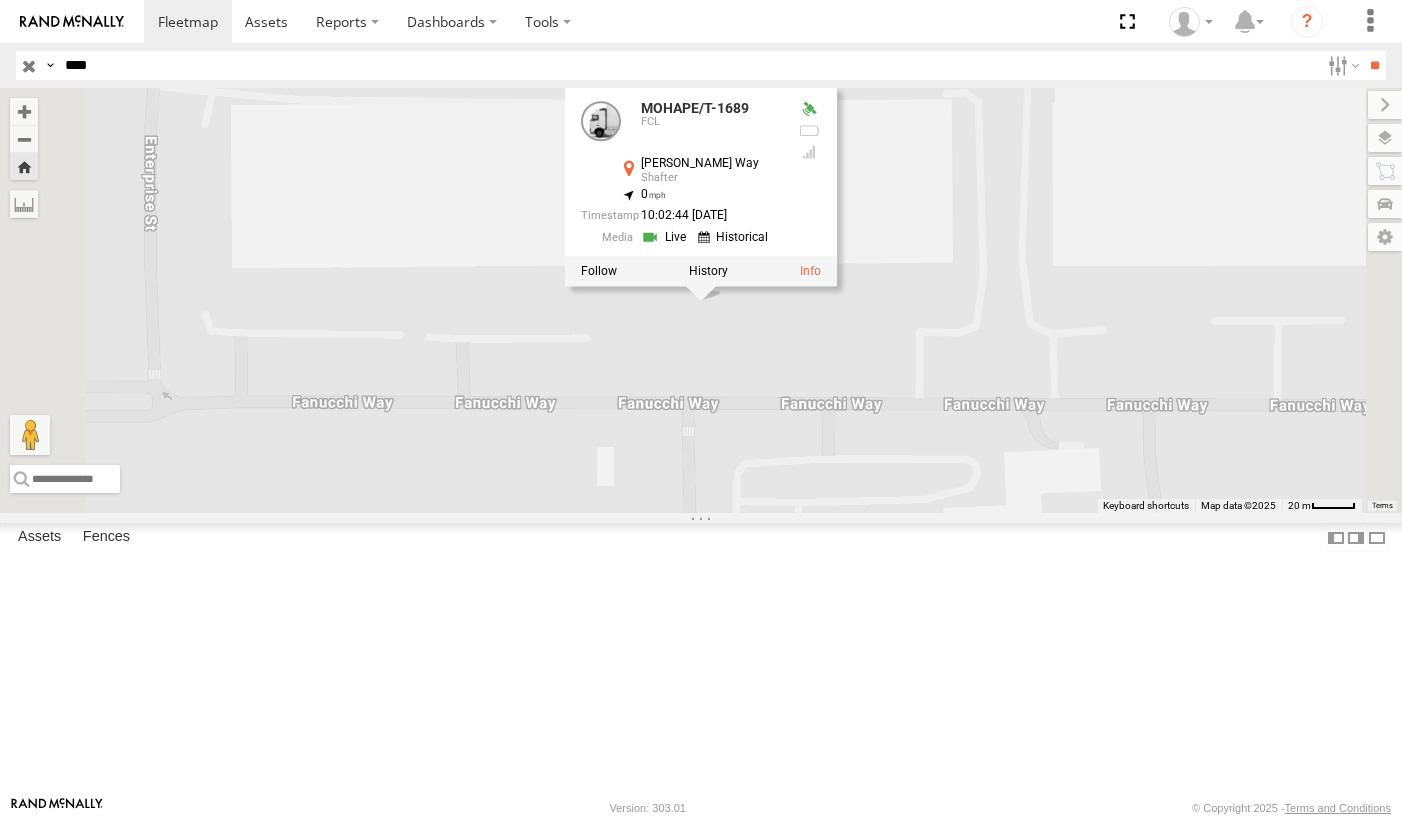 click at bounding box center (666, 236) 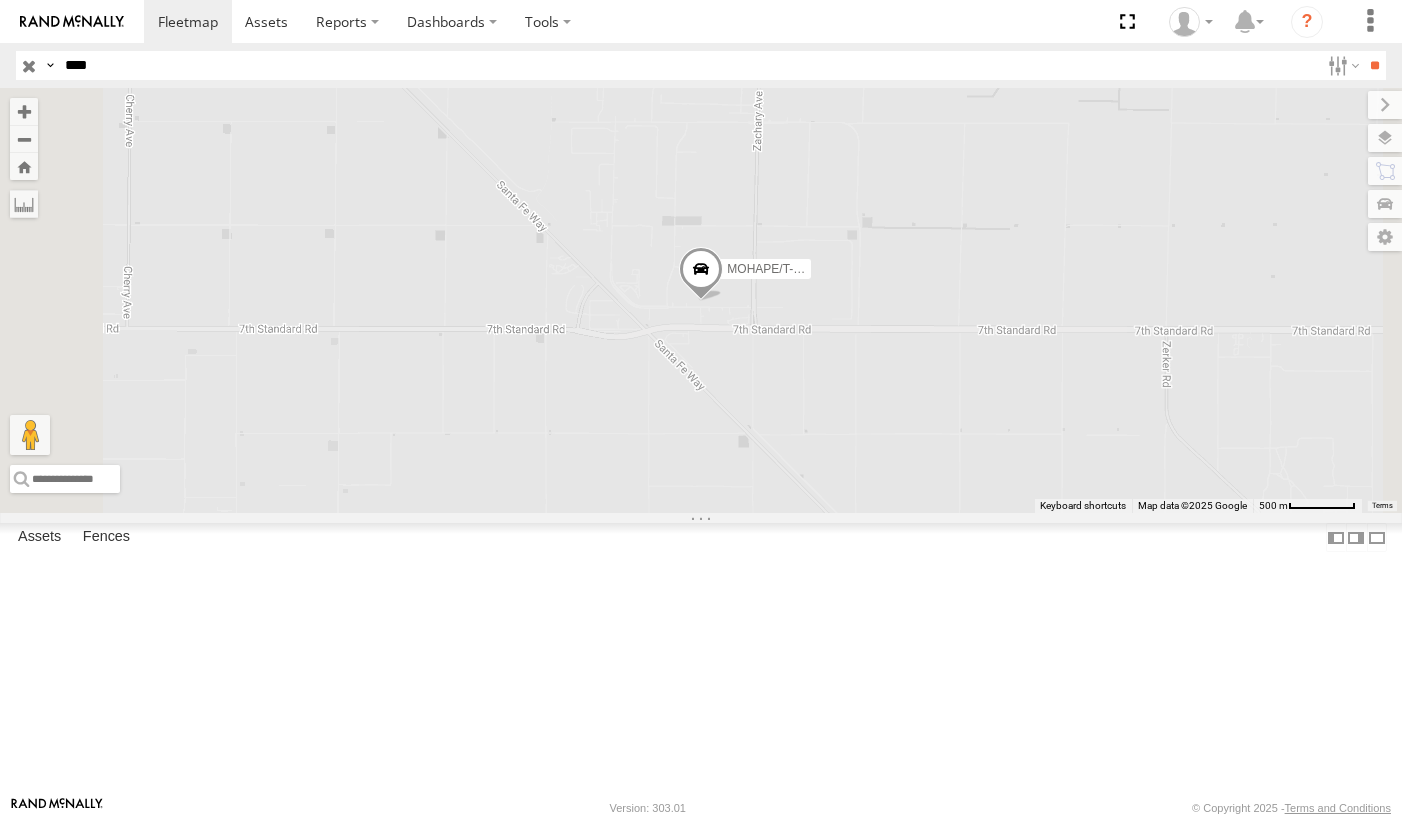 click on "****" at bounding box center (688, 65) 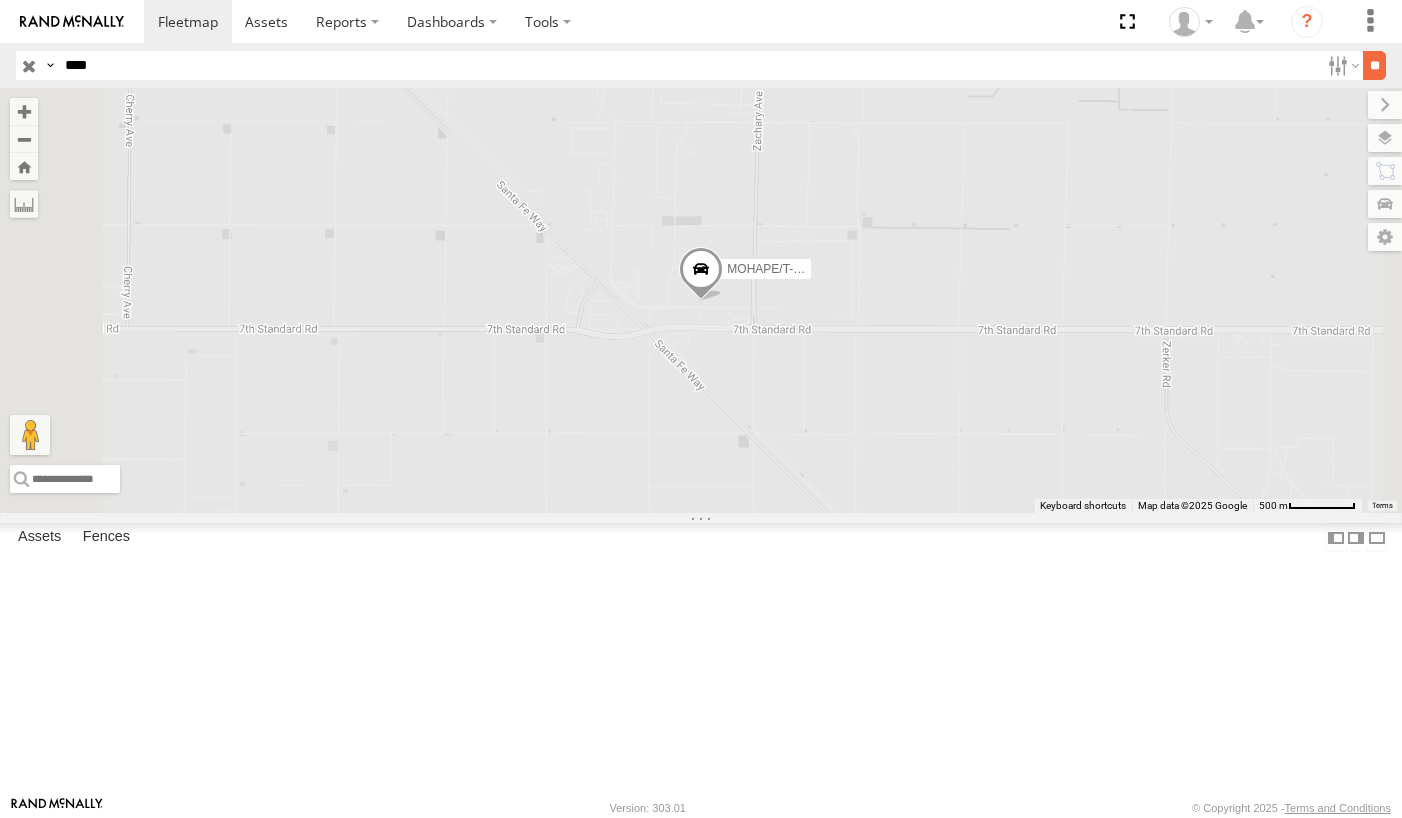 type on "****" 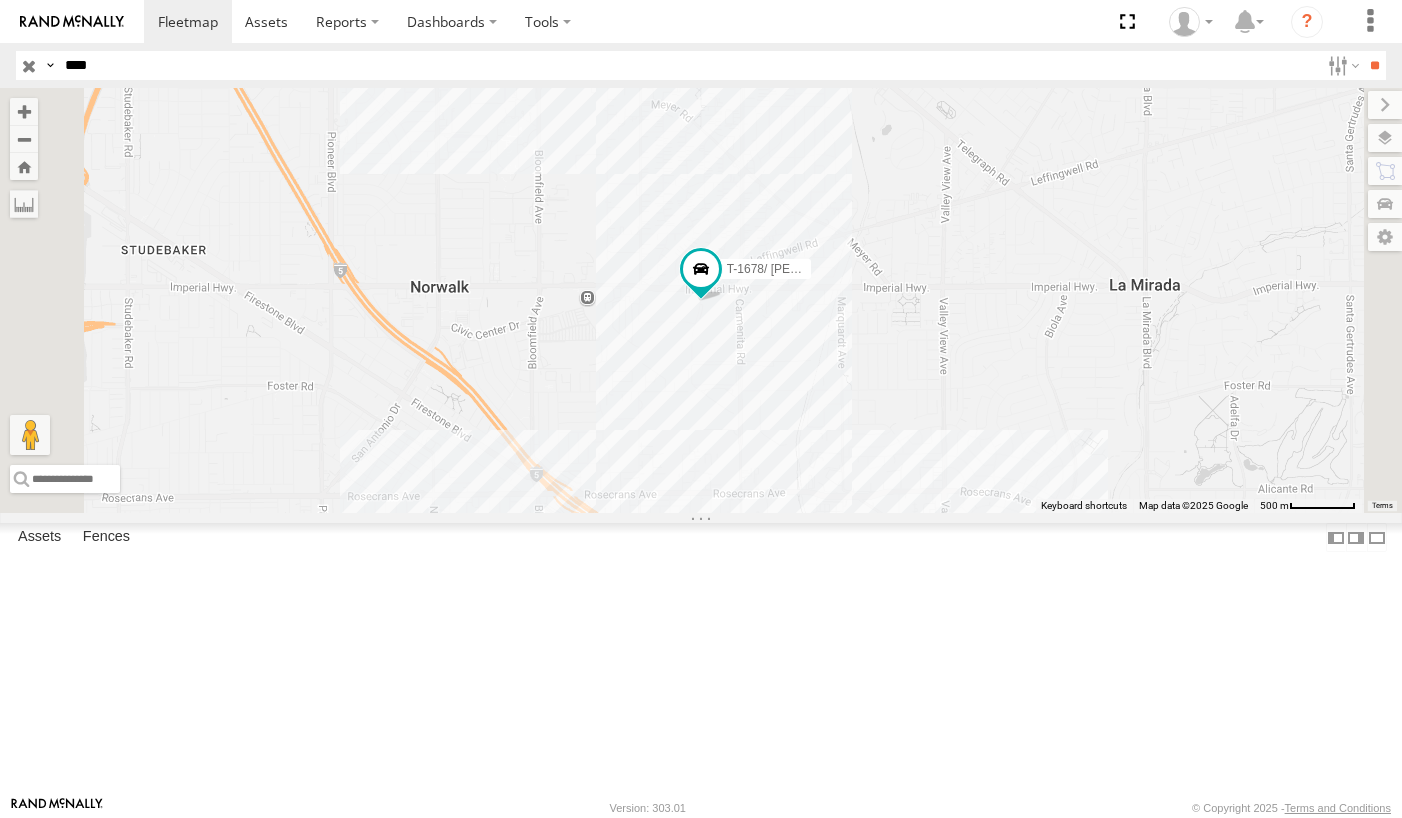 click on "T-1678/ [PERSON_NAME]
FCL" at bounding box center [0, 0] 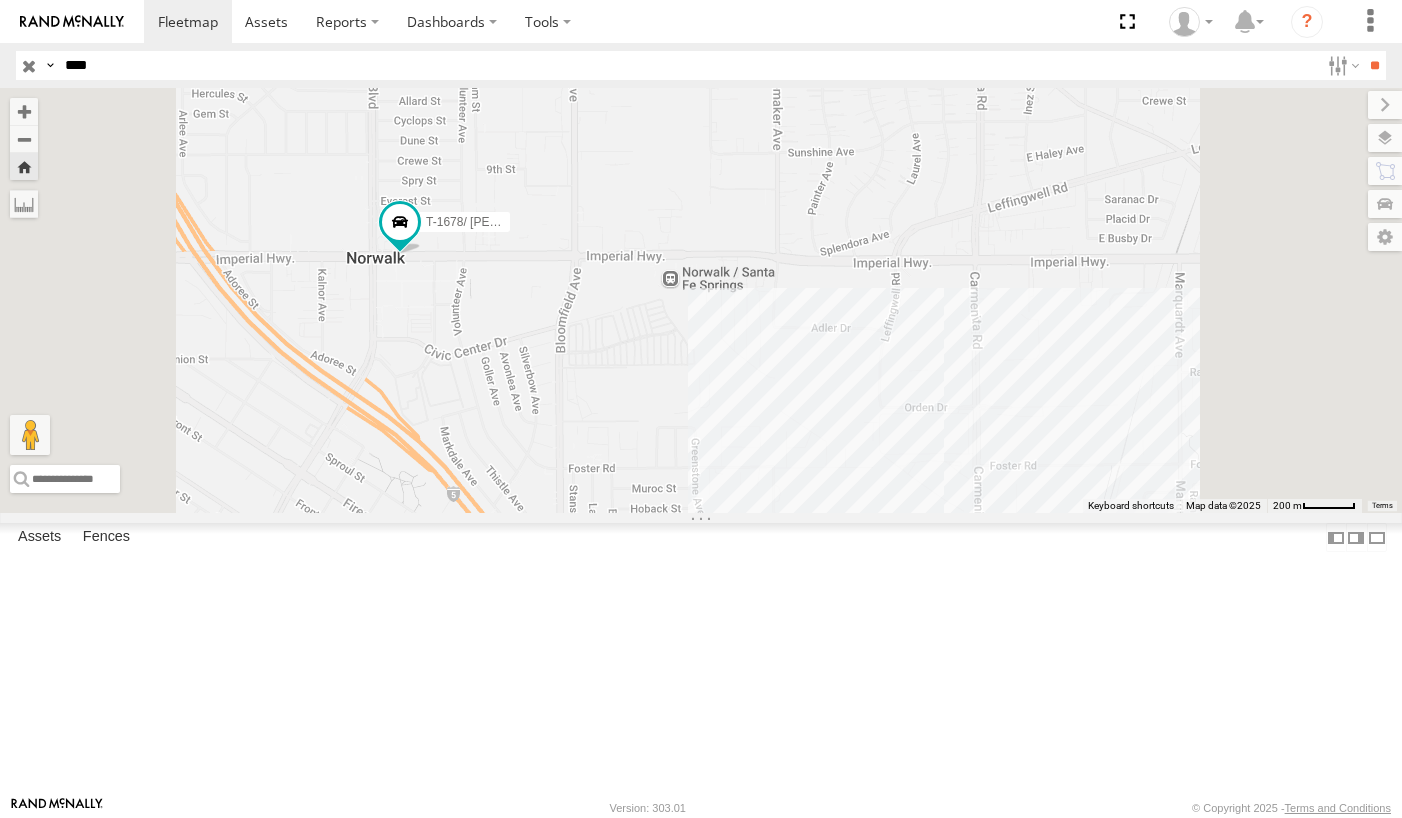 click at bounding box center [29, 65] 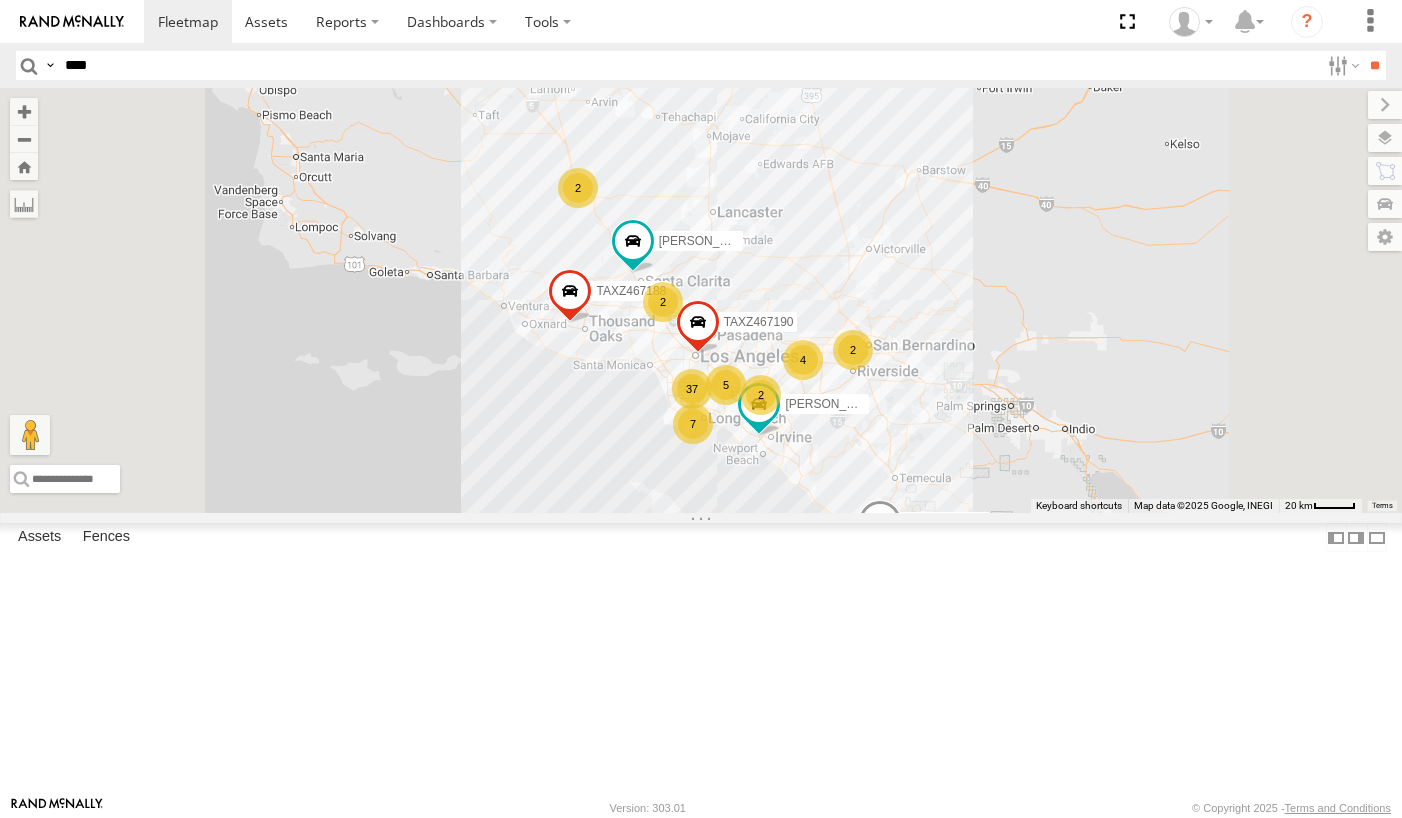 click on "T-1678/ [PERSON_NAME]
FCL
[GEOGRAPHIC_DATA]
33.91724 -118.07193
Video" at bounding box center [0, 0] 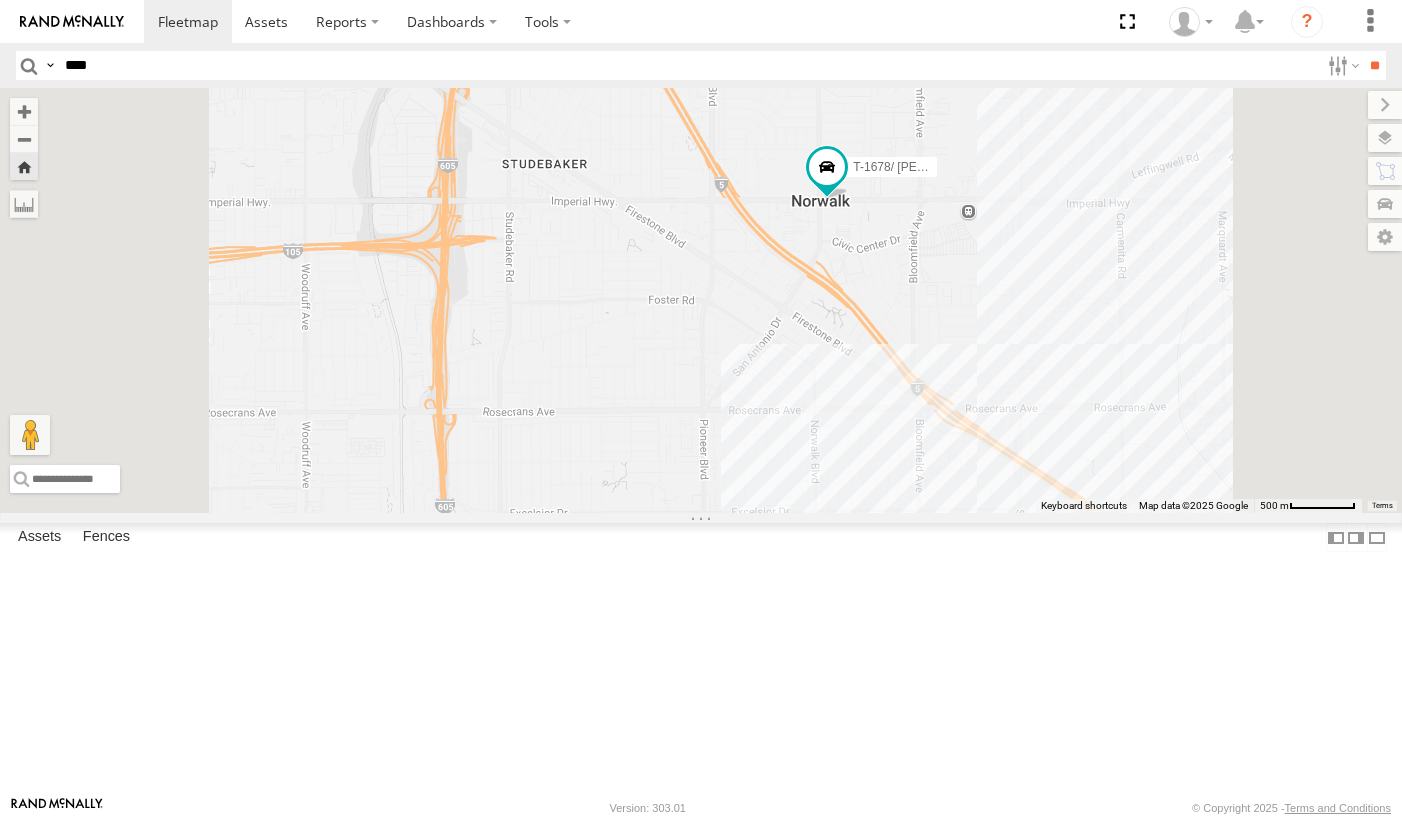 click on "[PERSON_NAME]/T-1621
FCL" at bounding box center [0, 0] 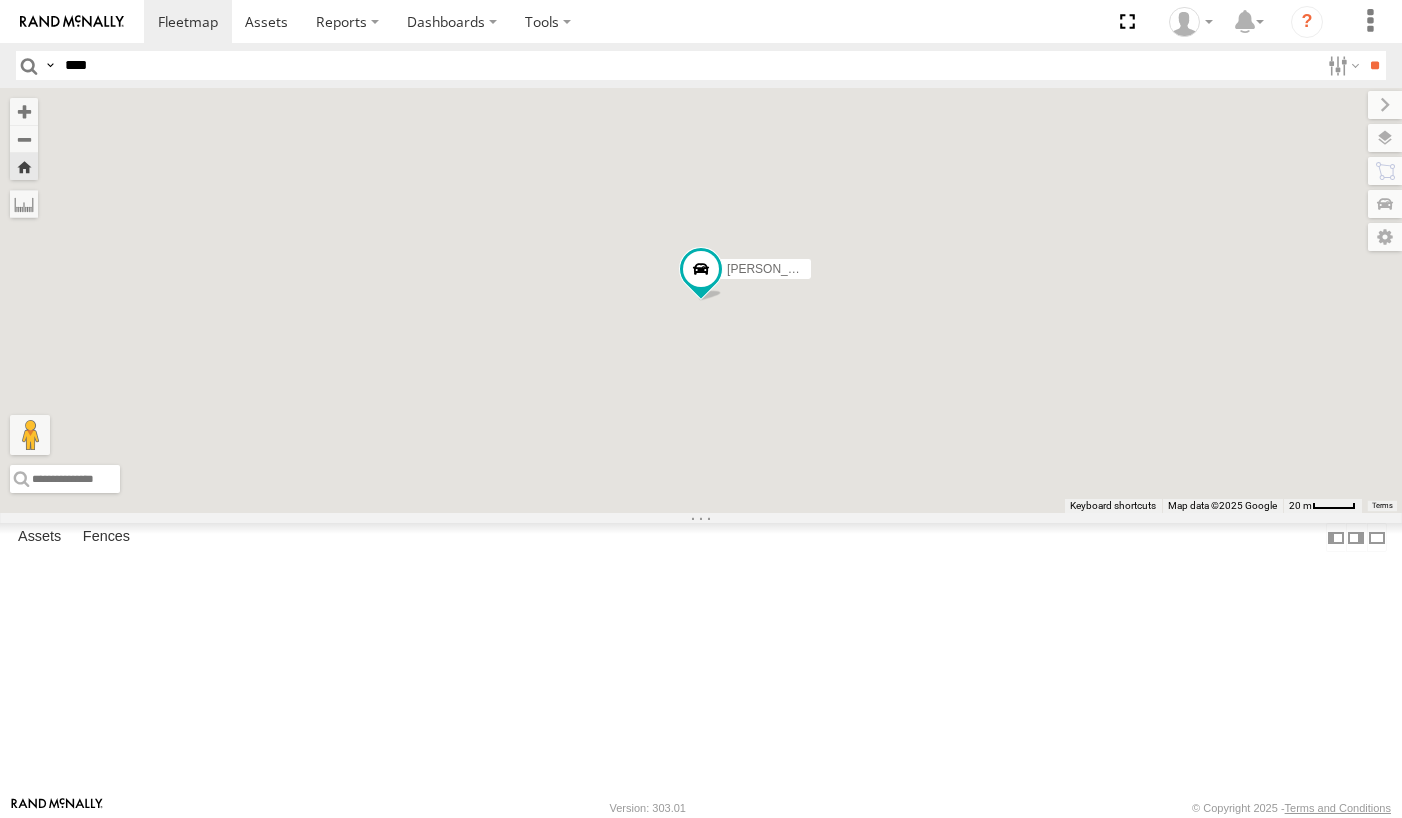 click on "[PERSON_NAME]/337202
FCL" at bounding box center (0, 0) 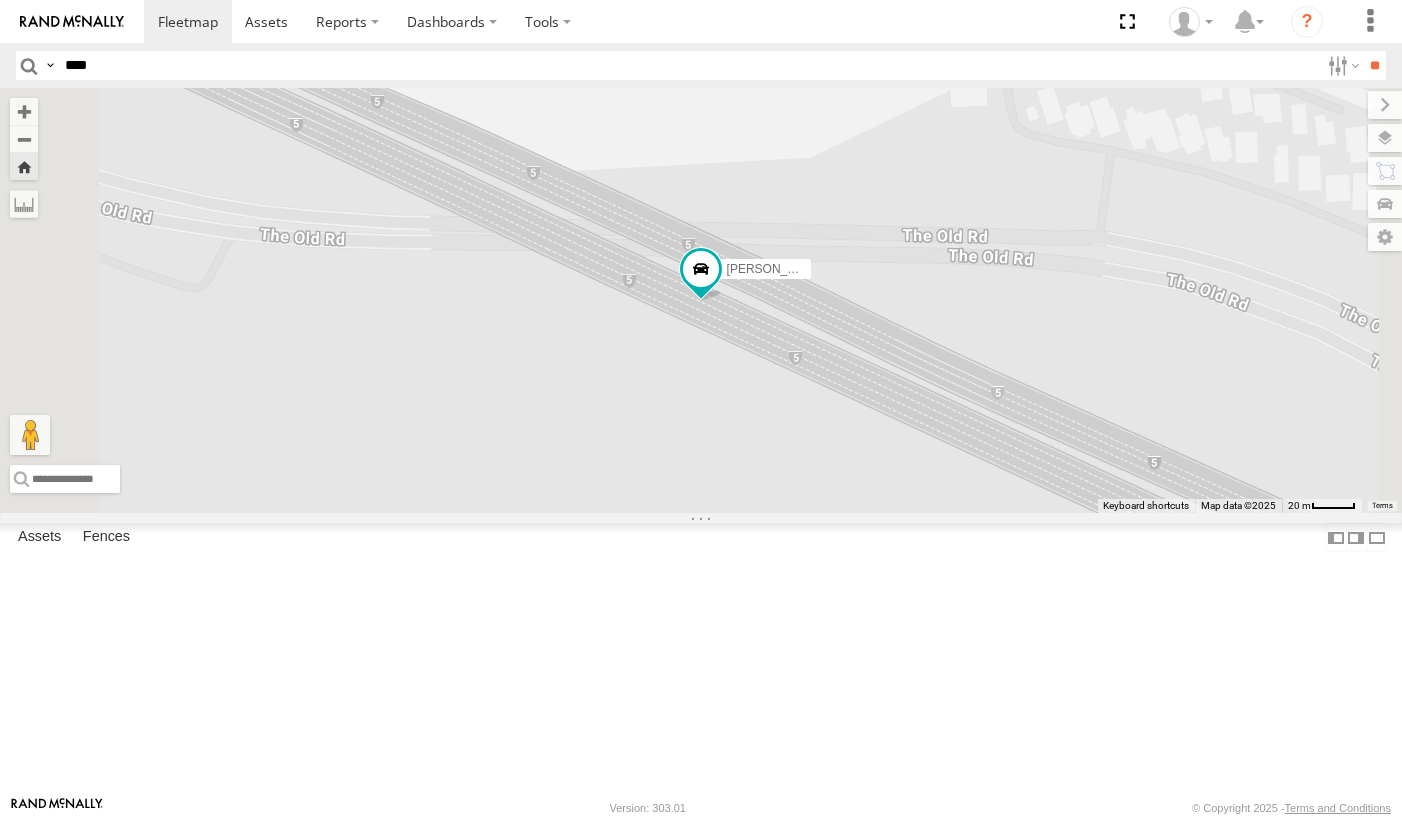 scroll, scrollTop: 2300, scrollLeft: 0, axis: vertical 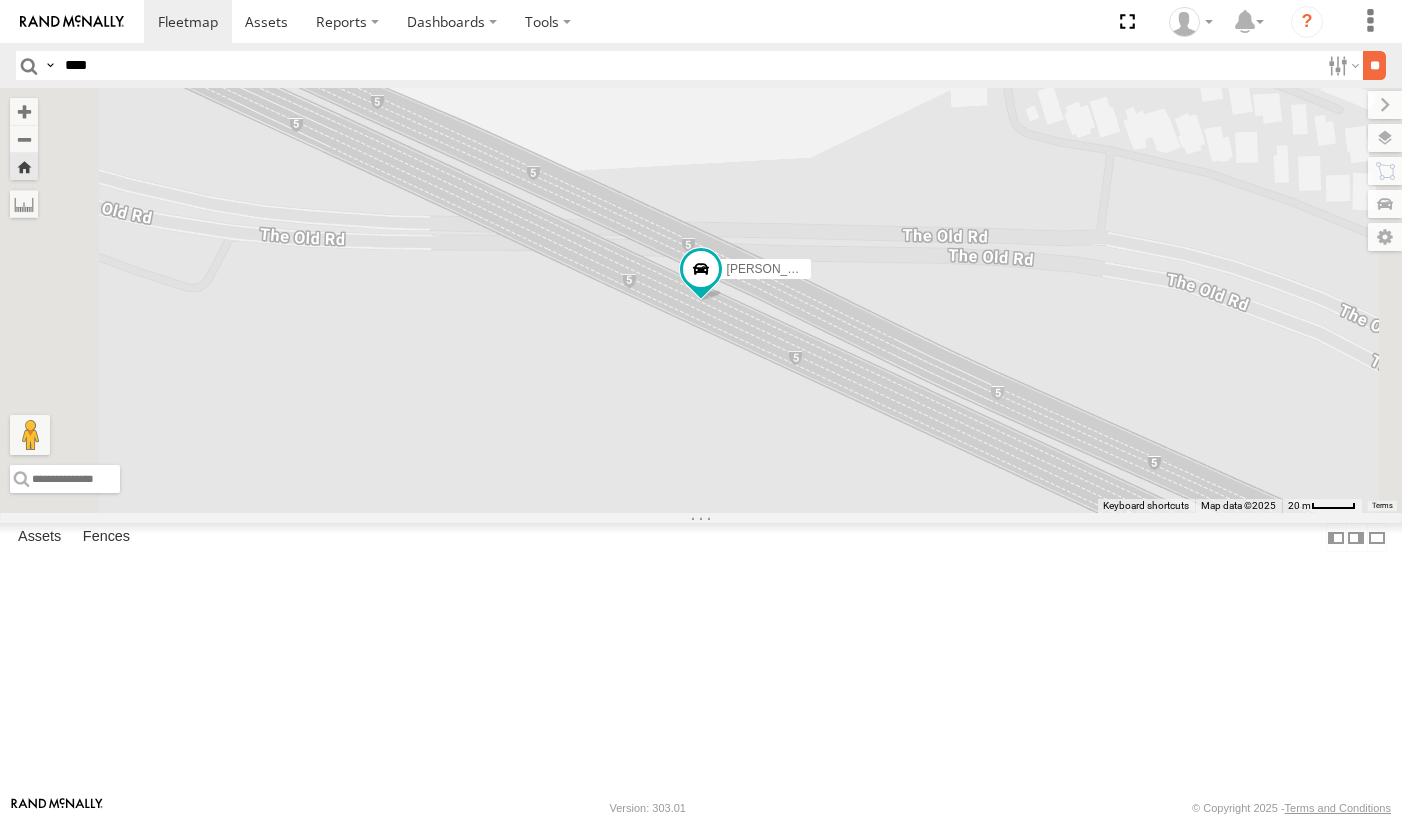 click on "**" at bounding box center (1374, 65) 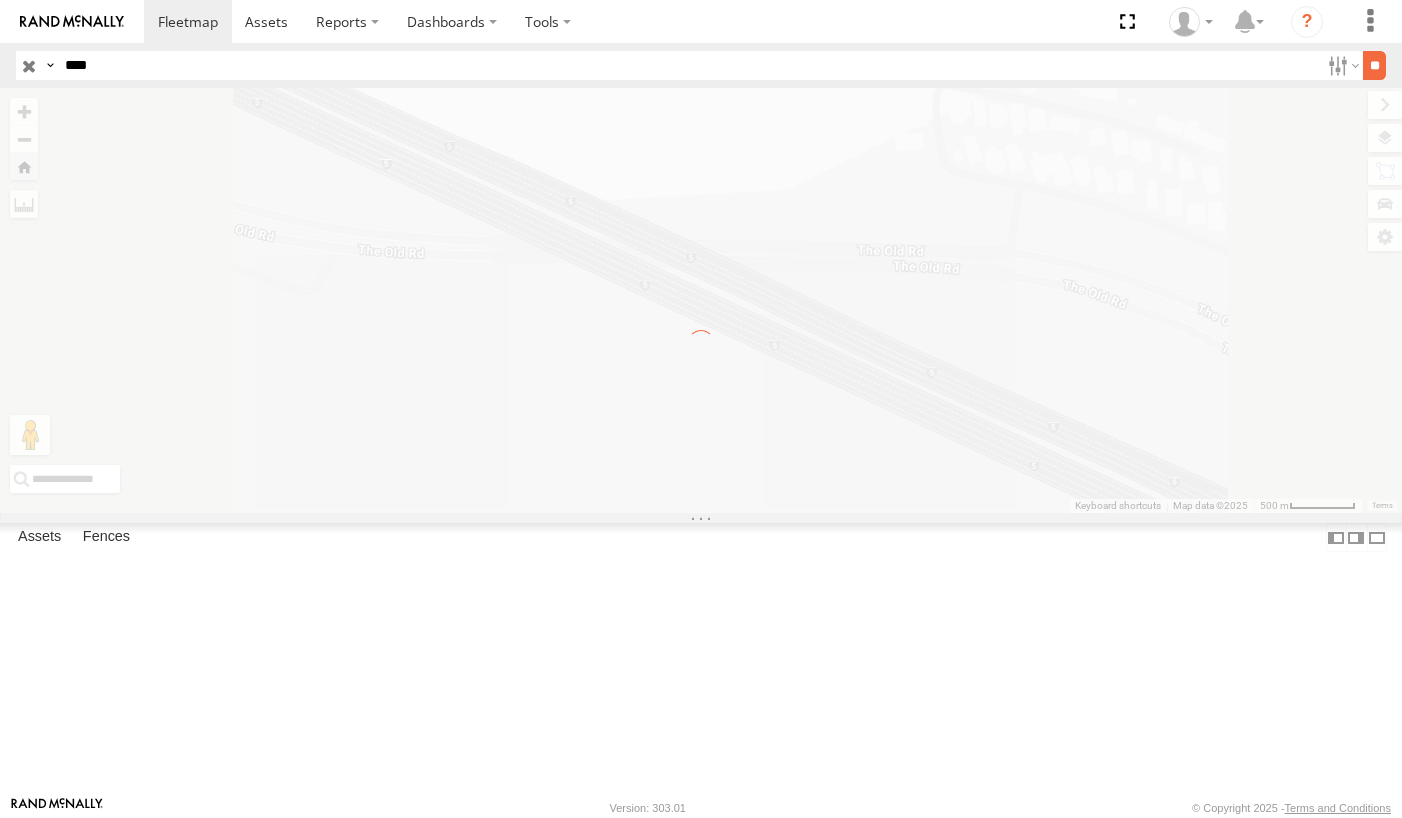 scroll, scrollTop: 0, scrollLeft: 0, axis: both 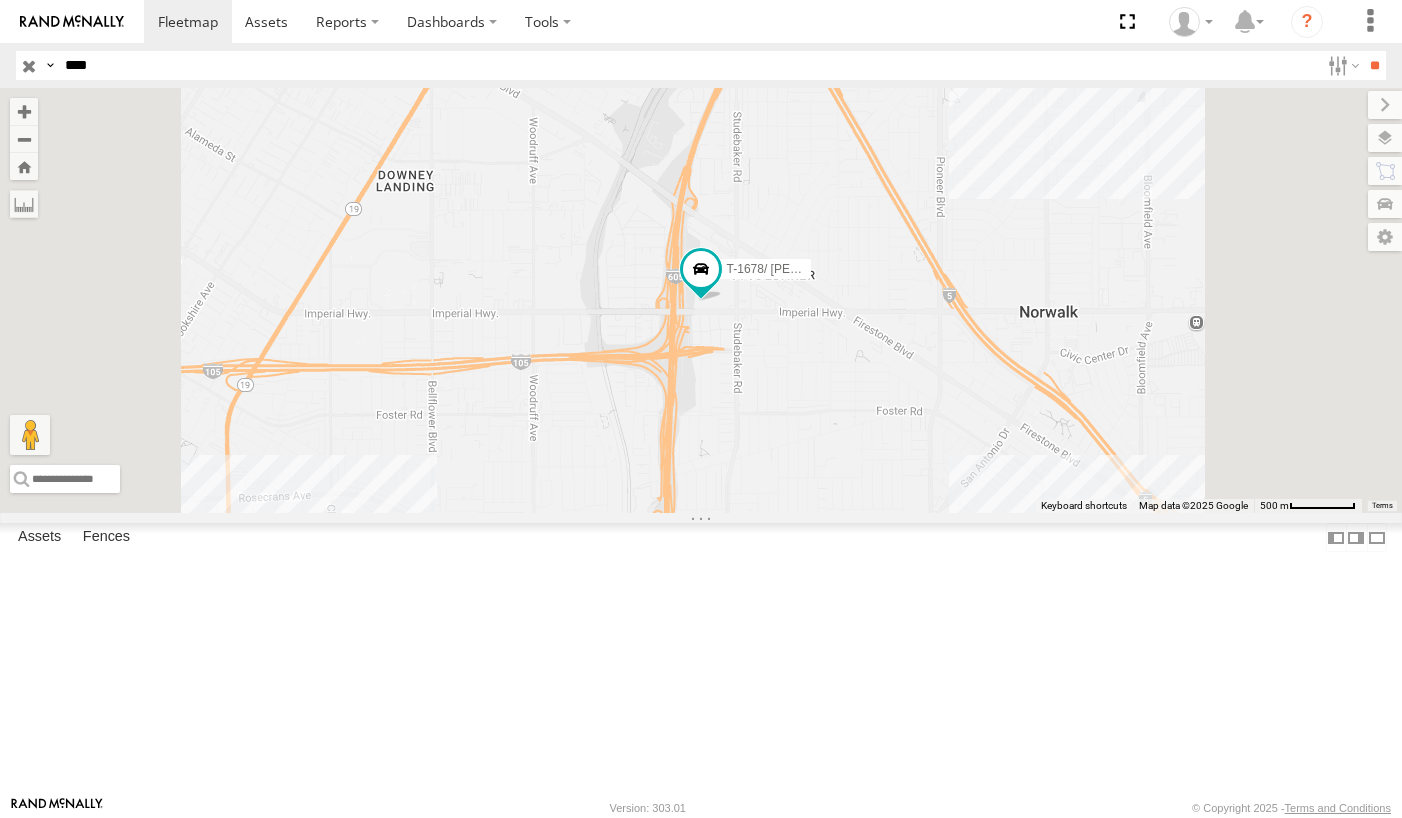 click on "T-1678/ [PERSON_NAME]" at bounding box center [0, 0] 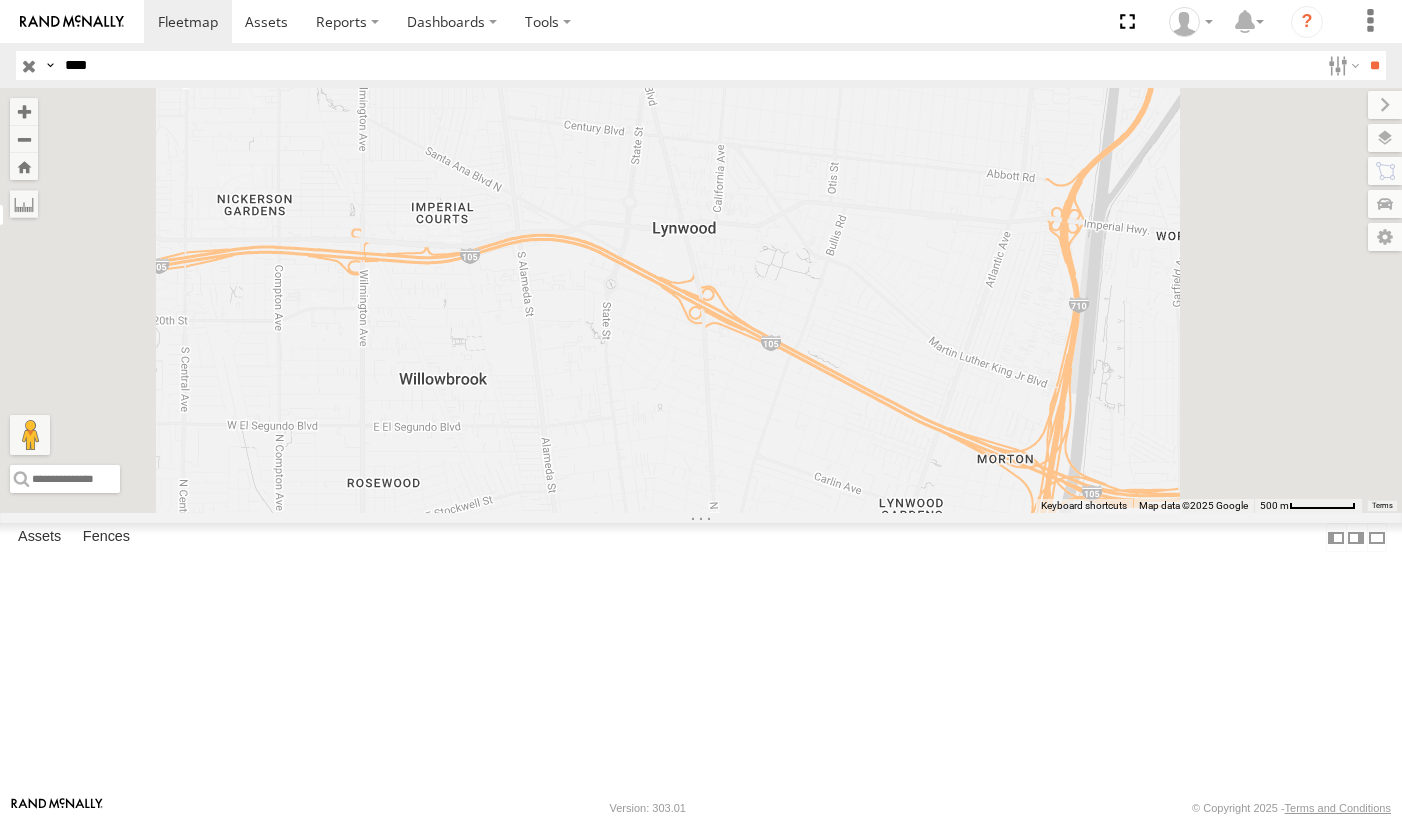 drag, startPoint x: 167, startPoint y: 62, endPoint x: -53, endPoint y: 62, distance: 220 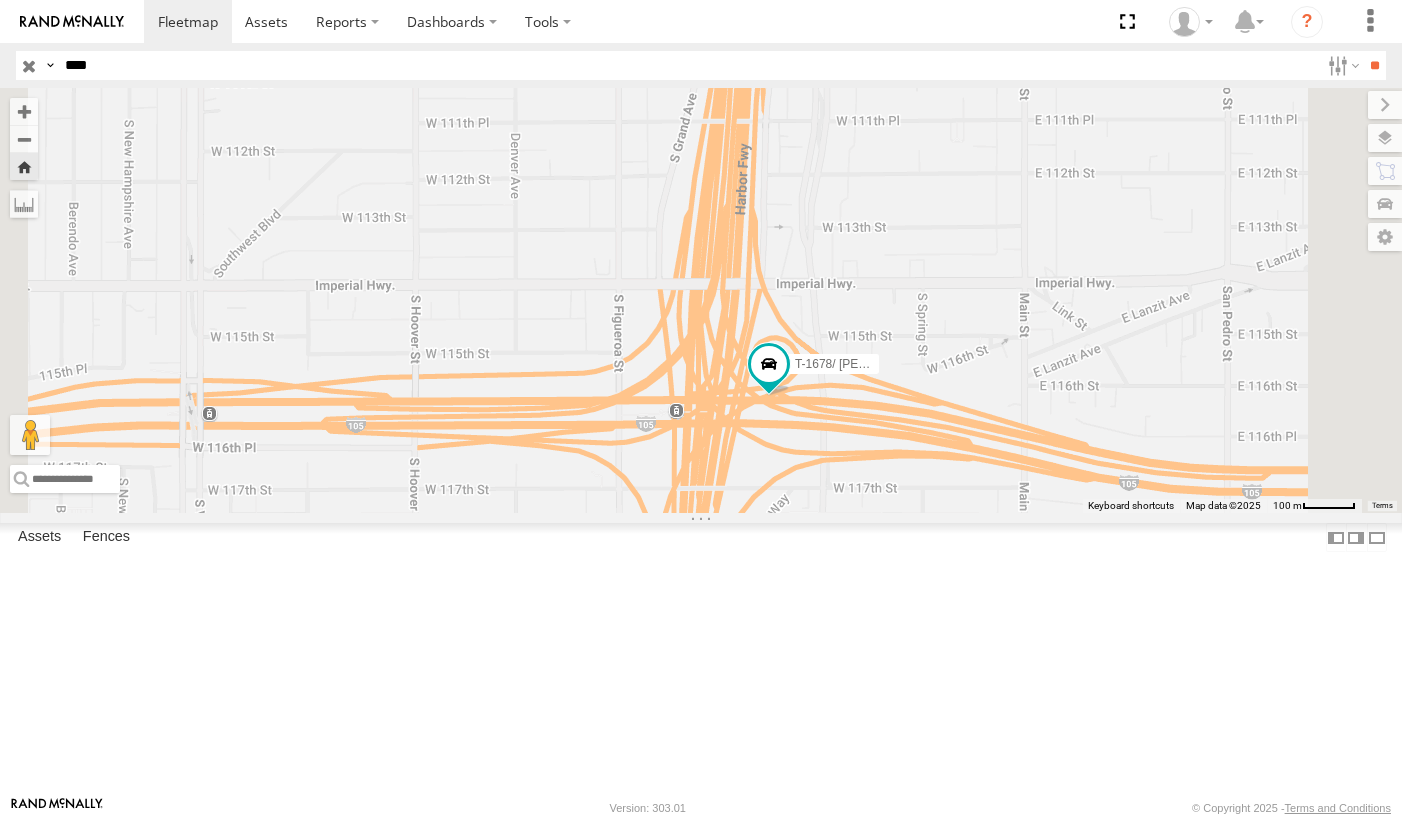 click on "****" at bounding box center [688, 65] 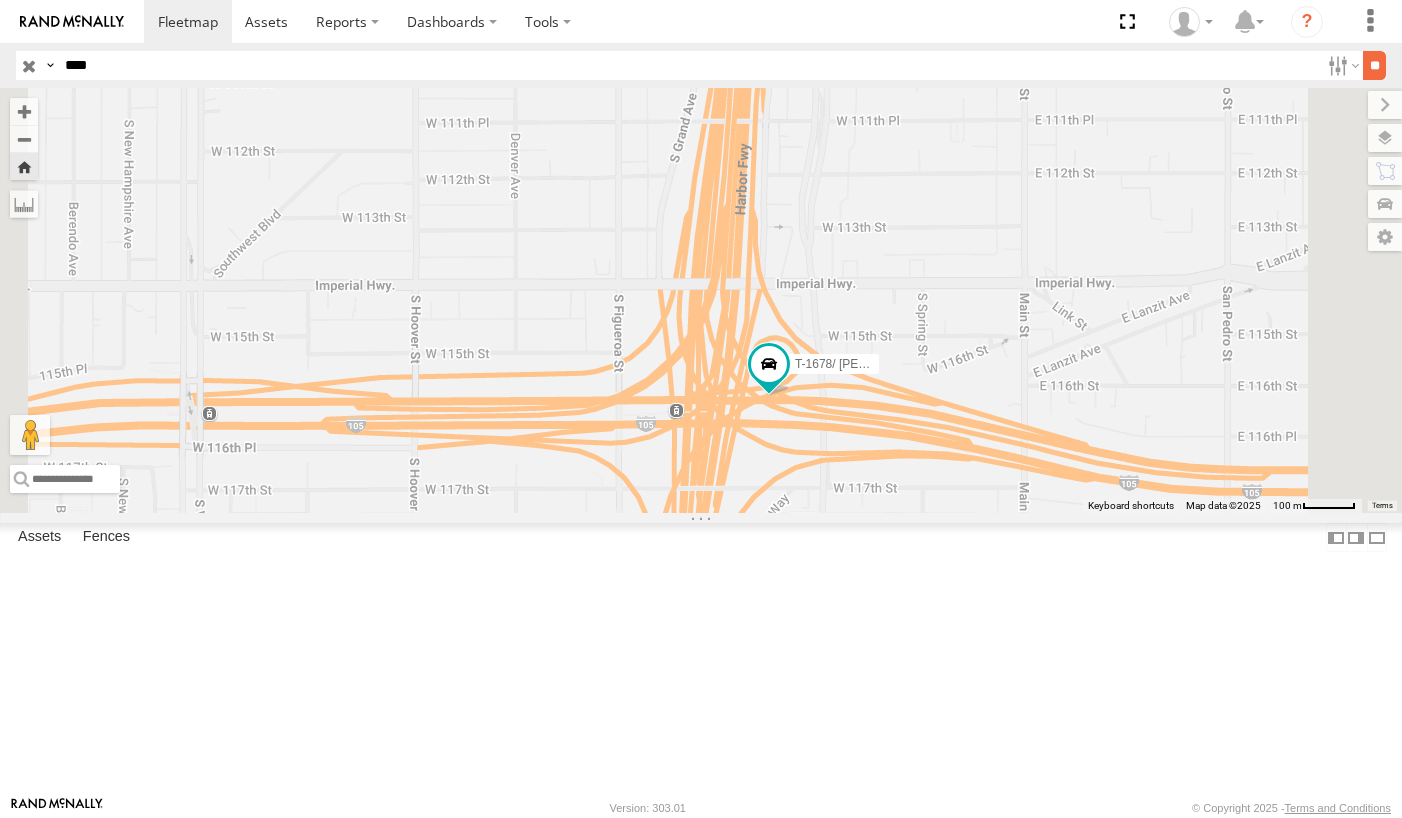 click on "**" at bounding box center [1374, 65] 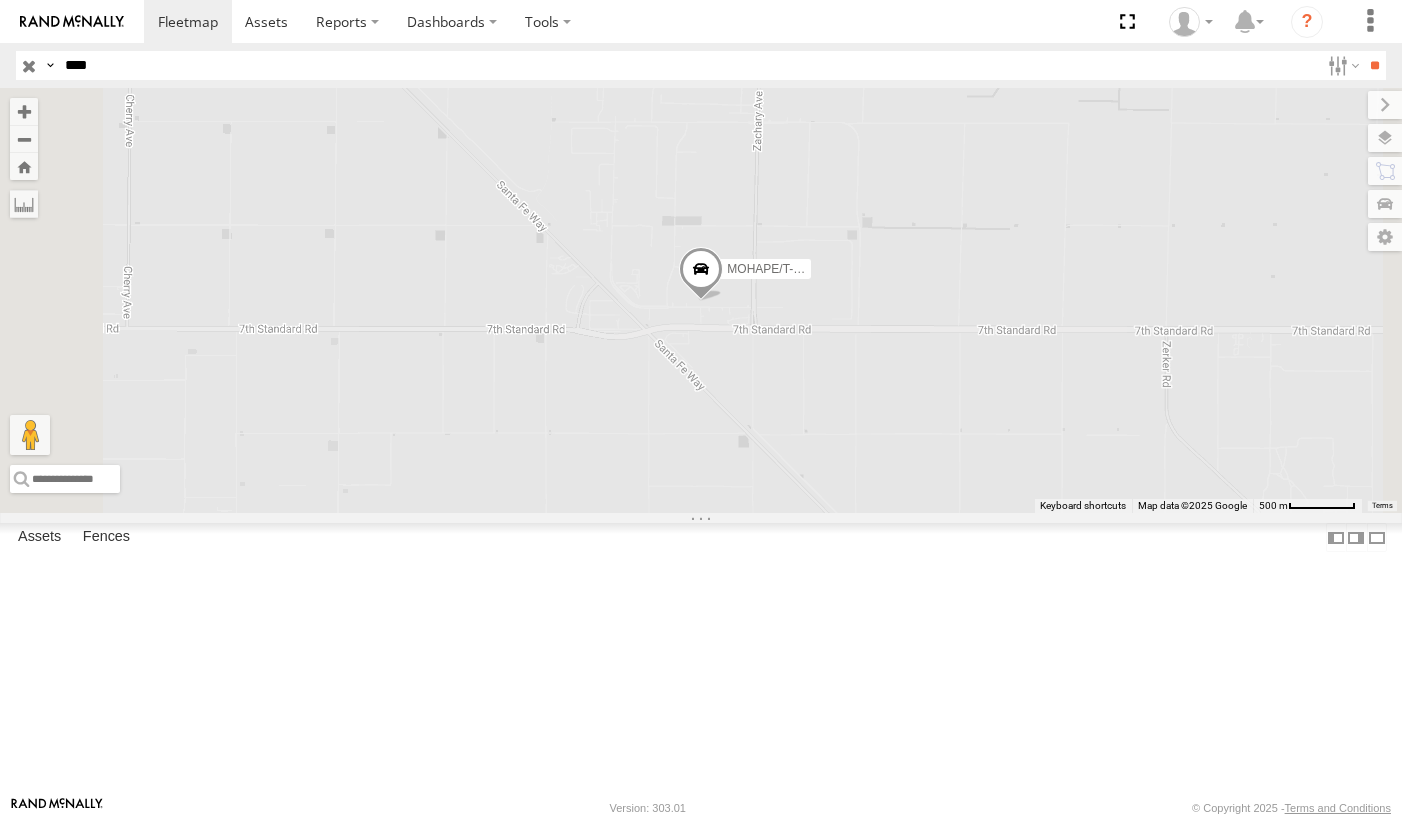 click on "MOHAPE/T-1689" at bounding box center (0, 0) 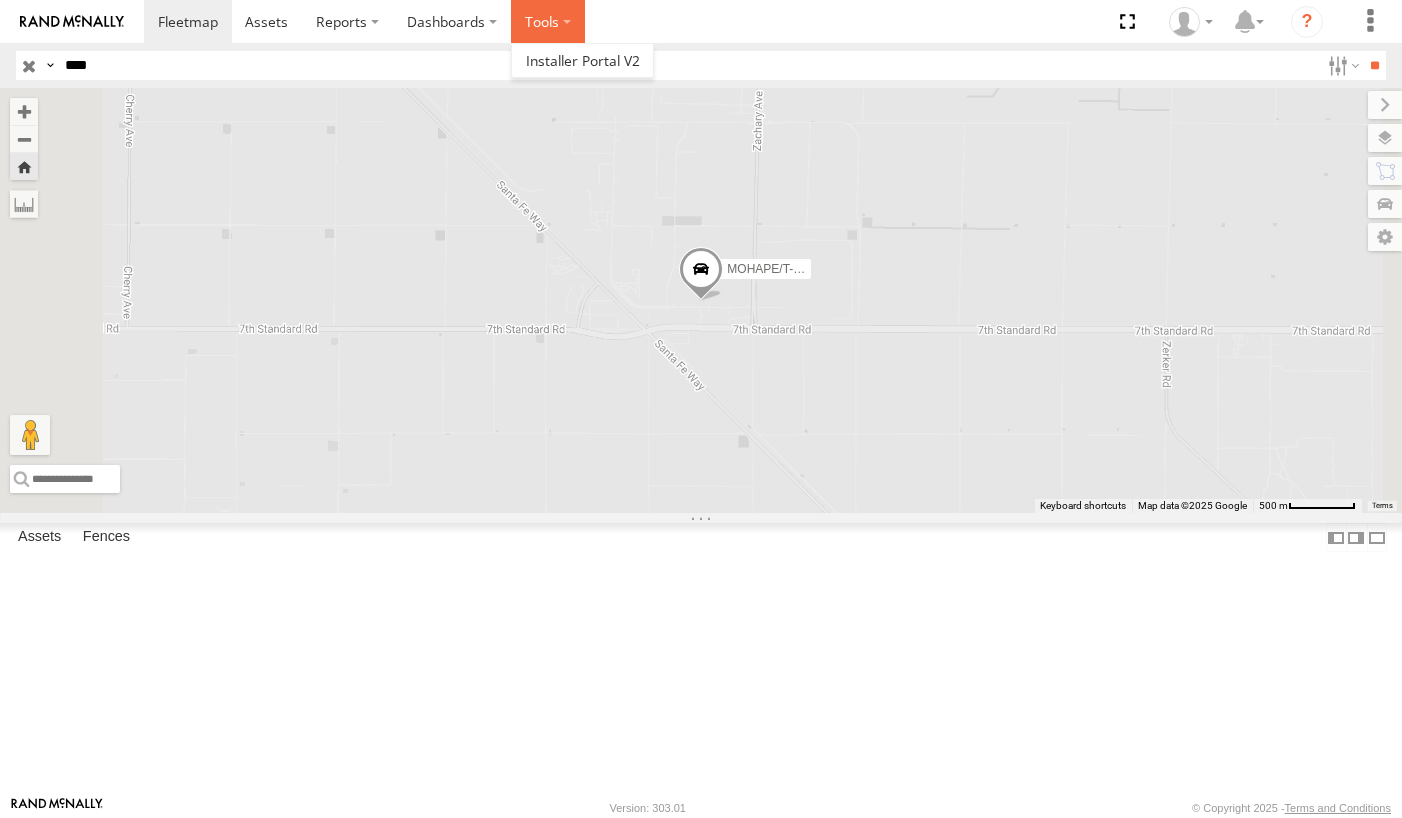 click at bounding box center [548, 21] 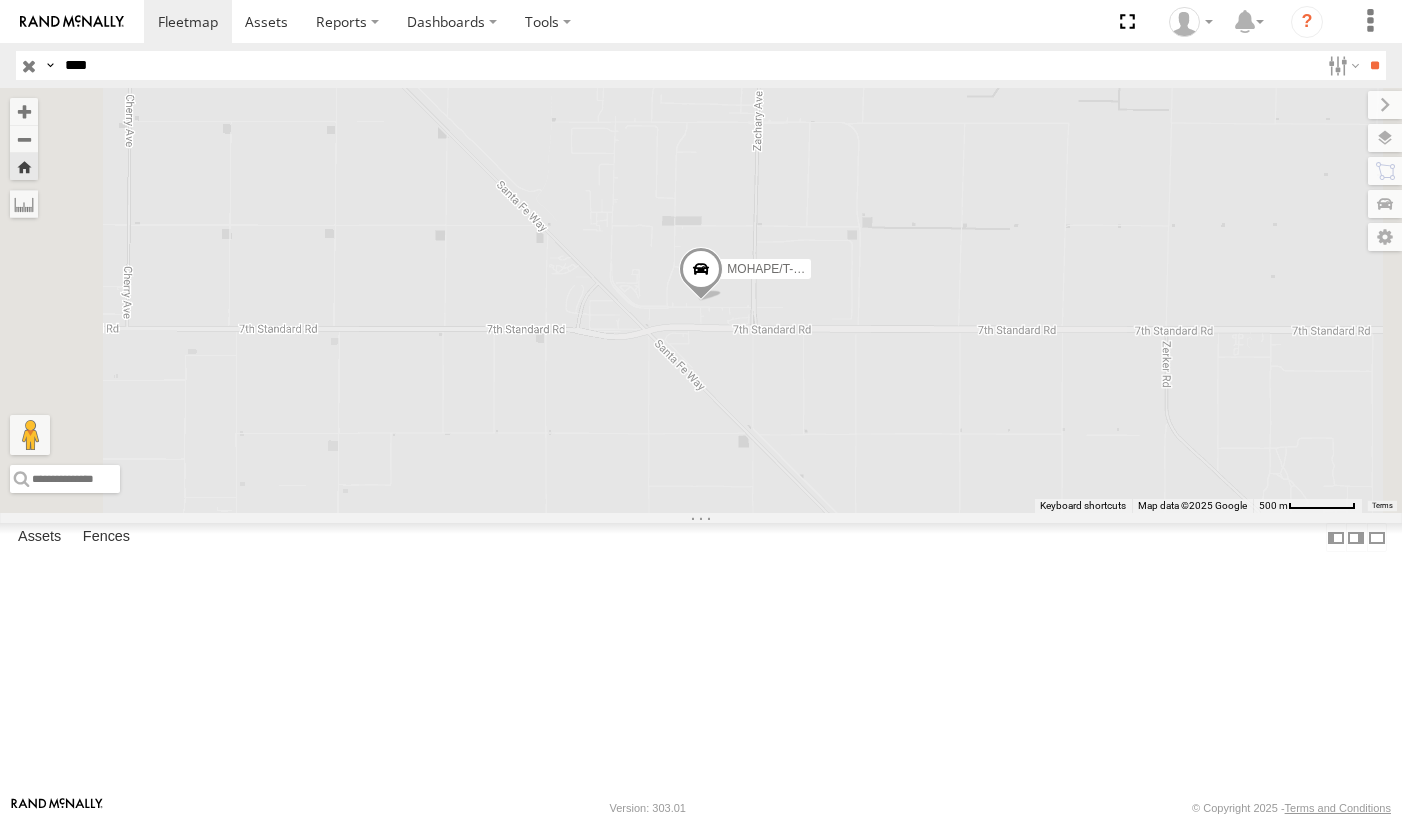 click on "****" at bounding box center [688, 65] 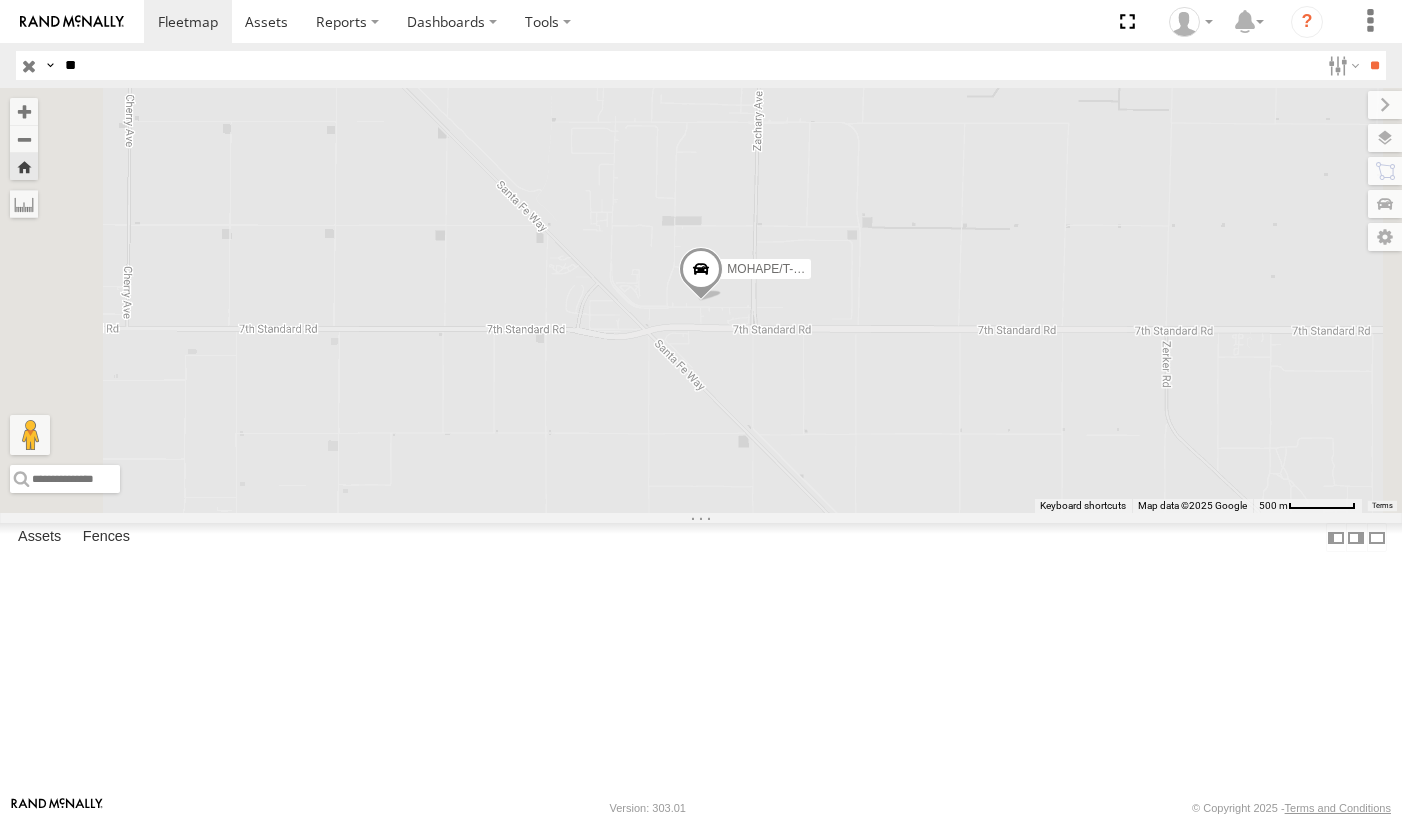 click on "Search Query
Asset ID
Asset Label
Registration
Manufacturer
Model
VIN
Job ID **" at bounding box center [701, 65] 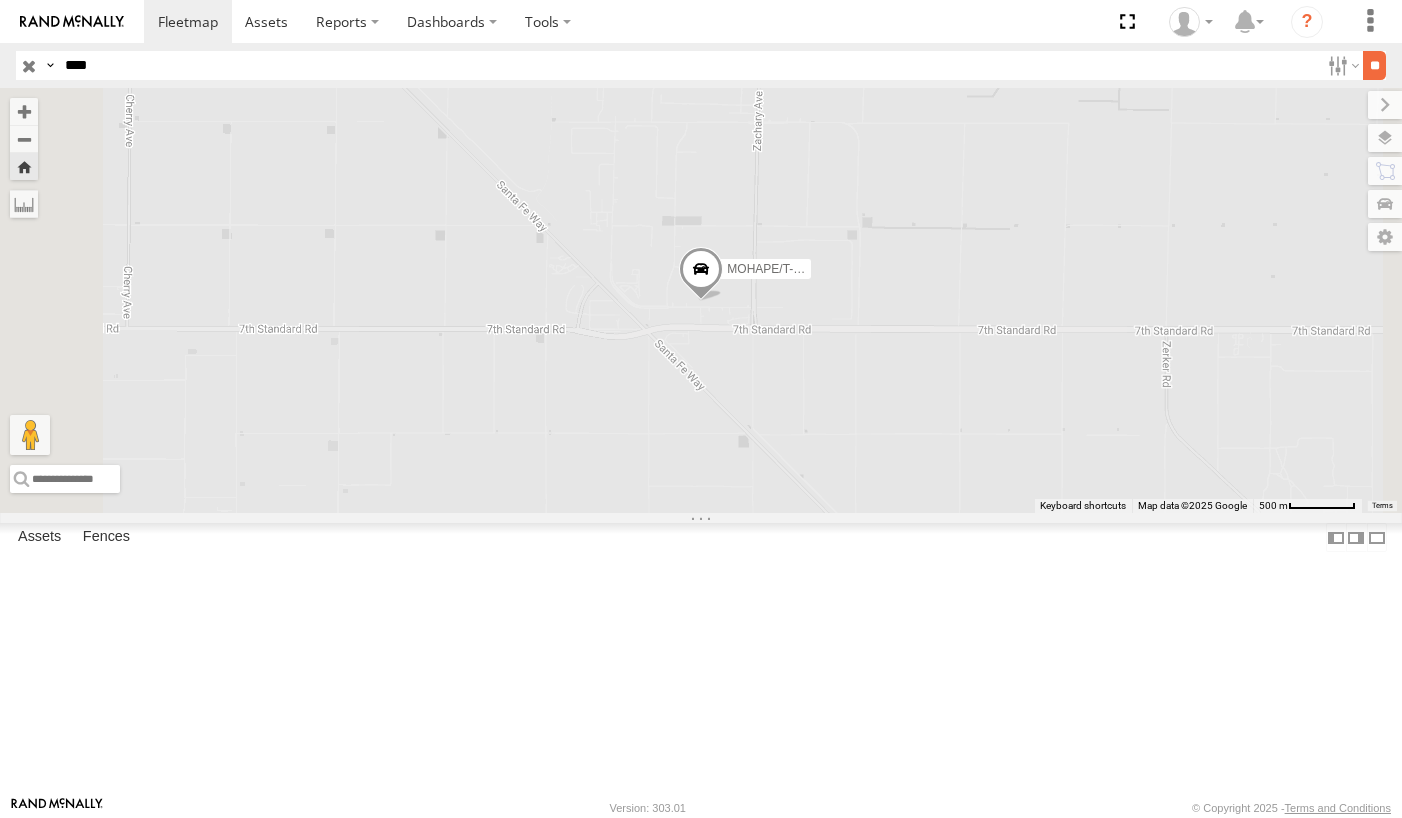 type on "****" 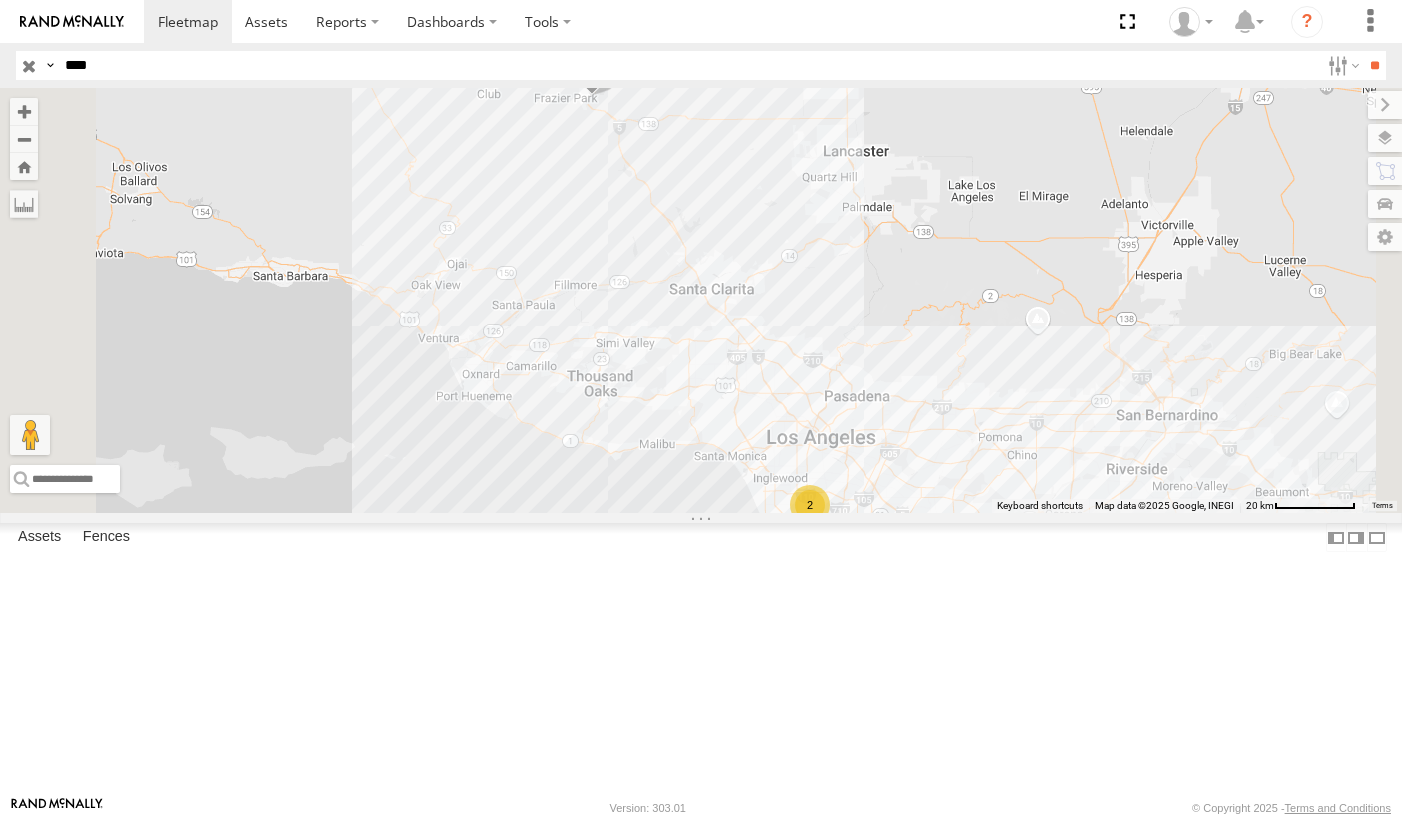 click on "[PERSON_NAME]/T-1611" at bounding box center [0, 0] 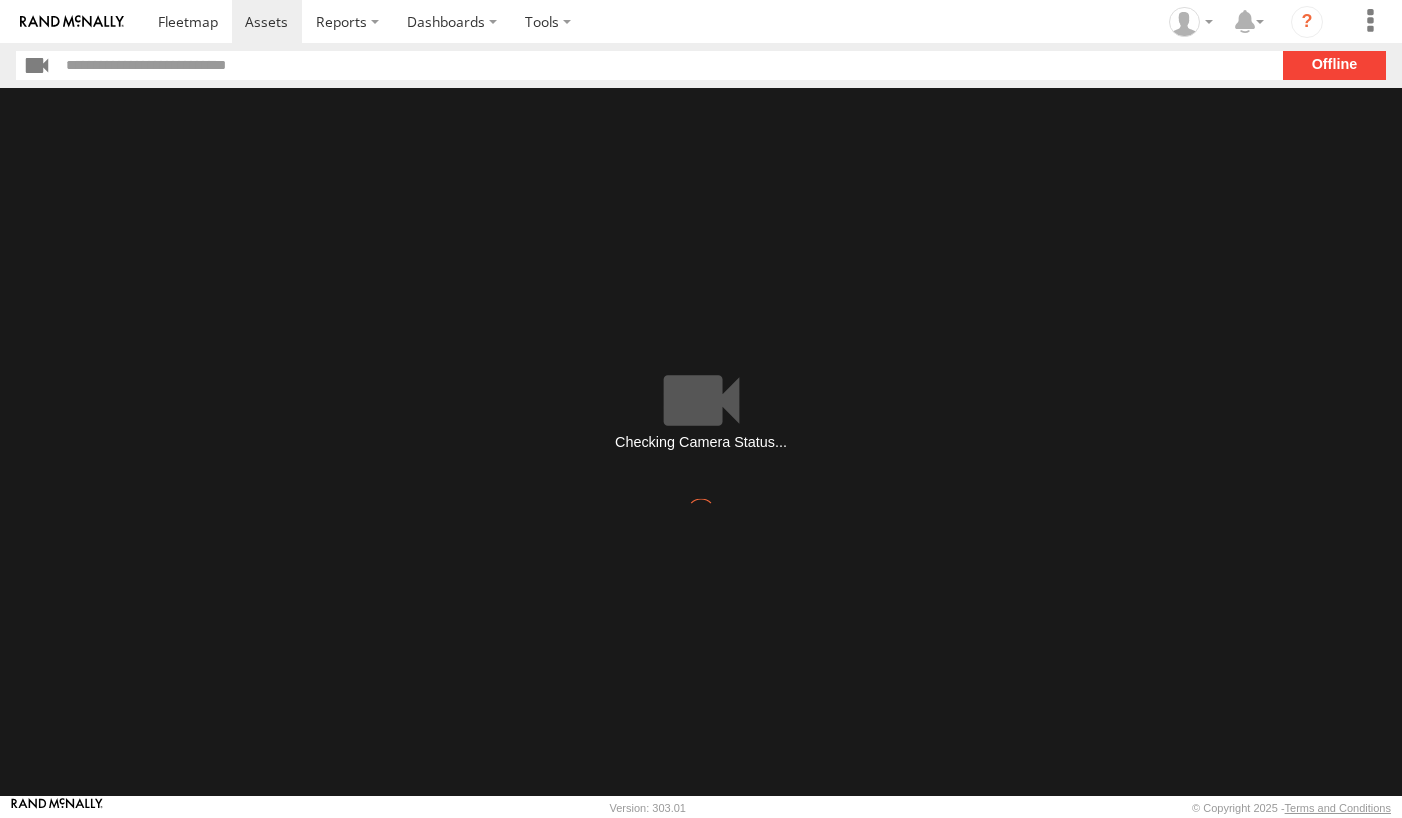scroll, scrollTop: 0, scrollLeft: 0, axis: both 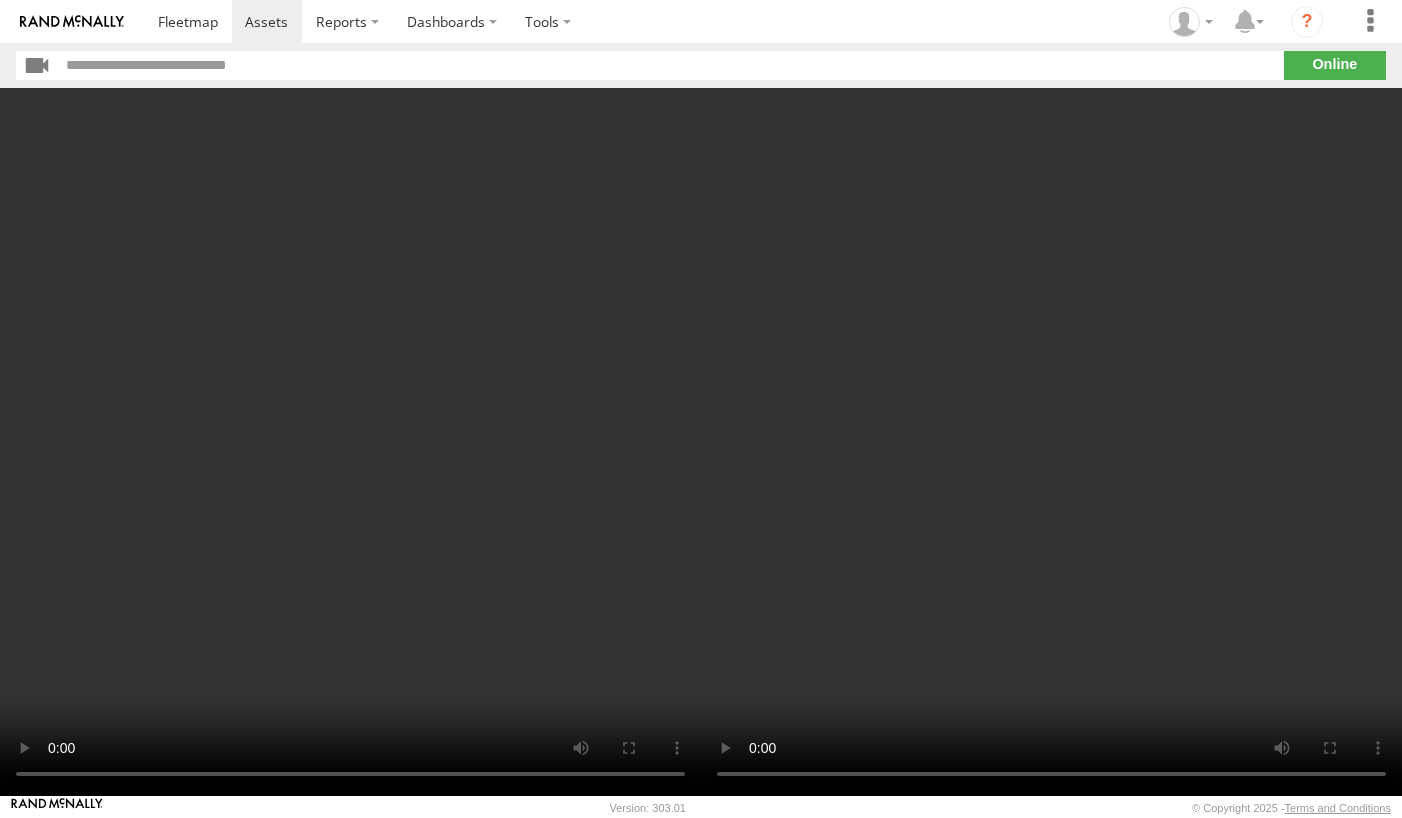click at bounding box center [350, 442] 